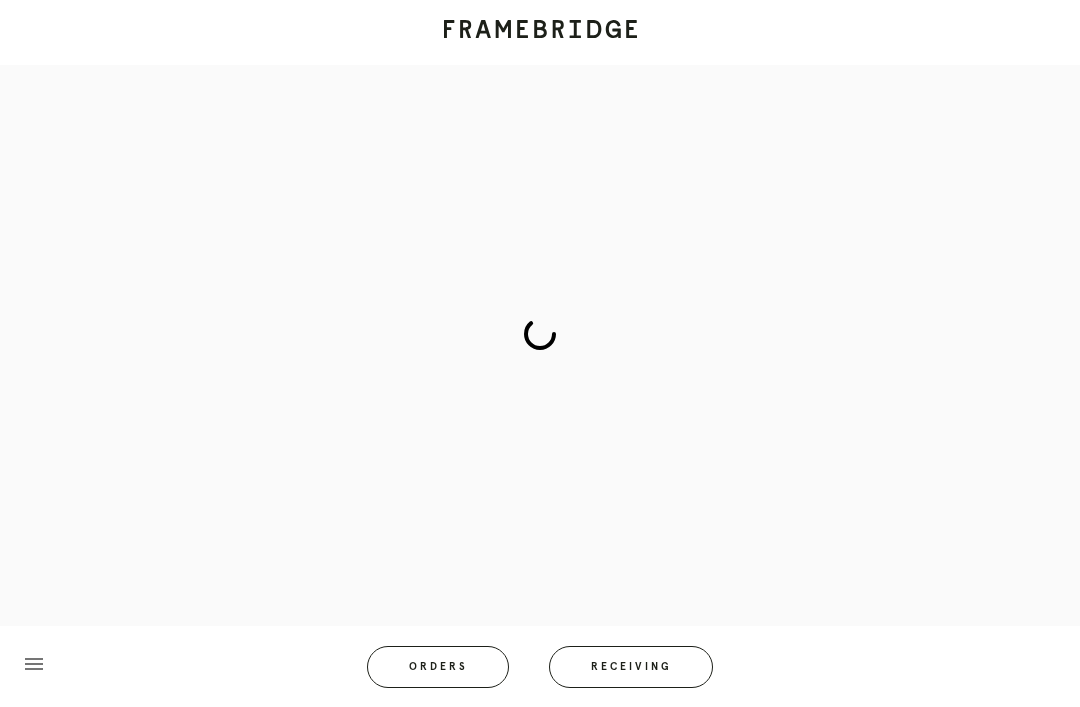 scroll, scrollTop: 83, scrollLeft: 0, axis: vertical 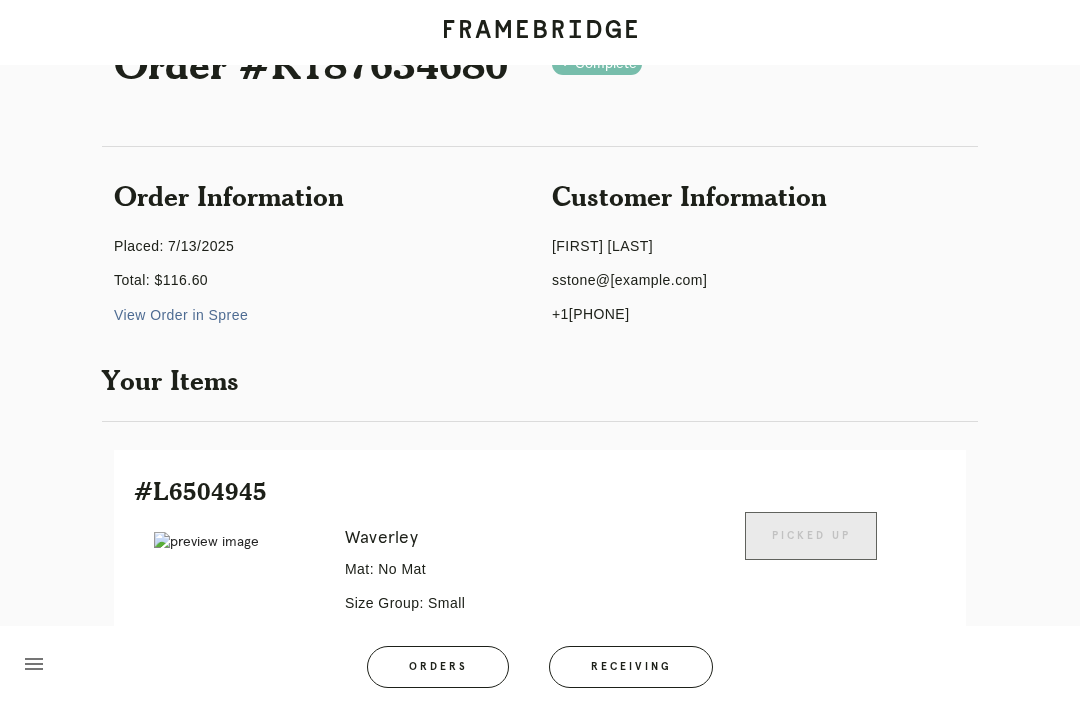 click on "Orders" at bounding box center [438, 667] 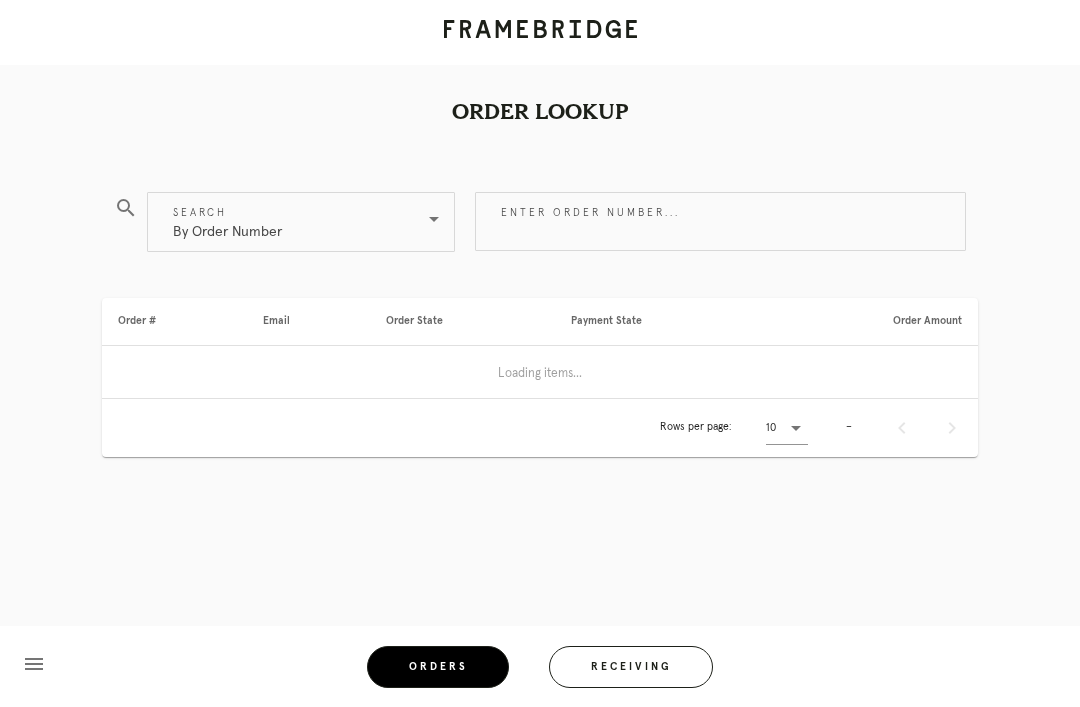 scroll, scrollTop: 64, scrollLeft: 0, axis: vertical 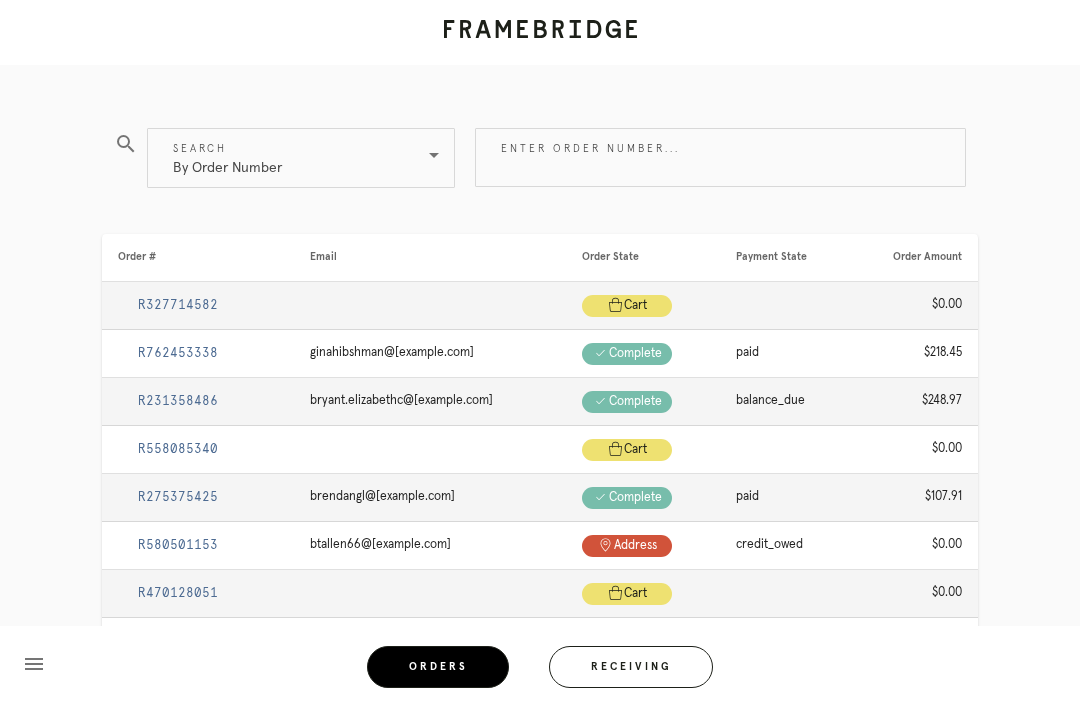 click on "Enter order number..." at bounding box center (720, 157) 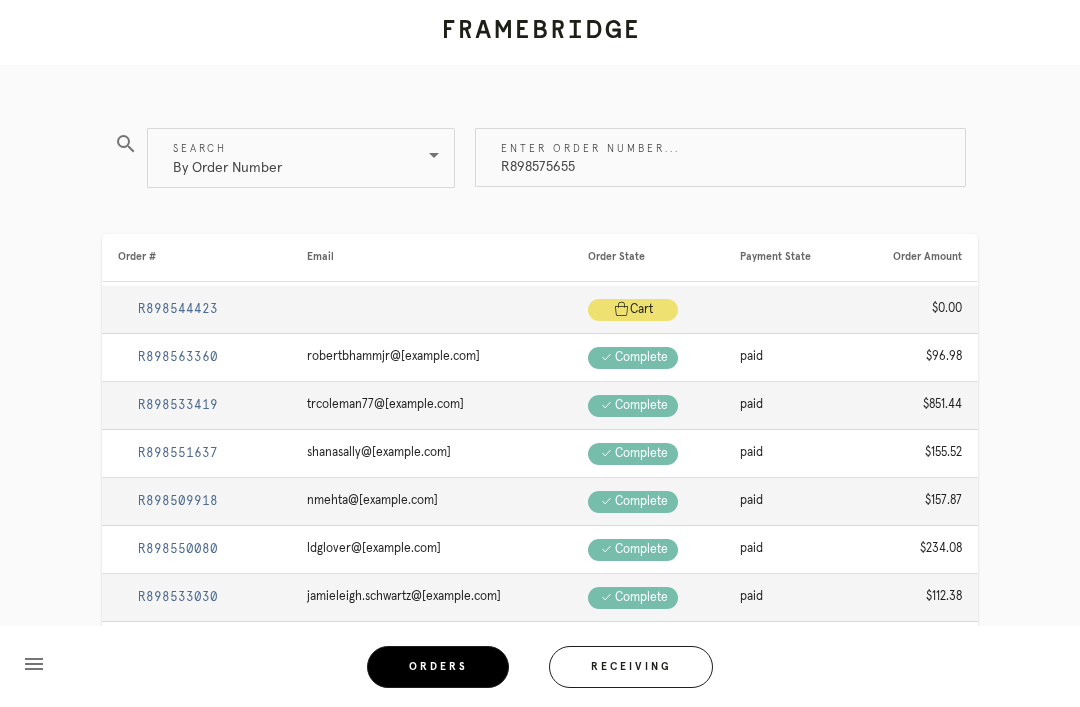 click on "R898575655" at bounding box center (720, 157) 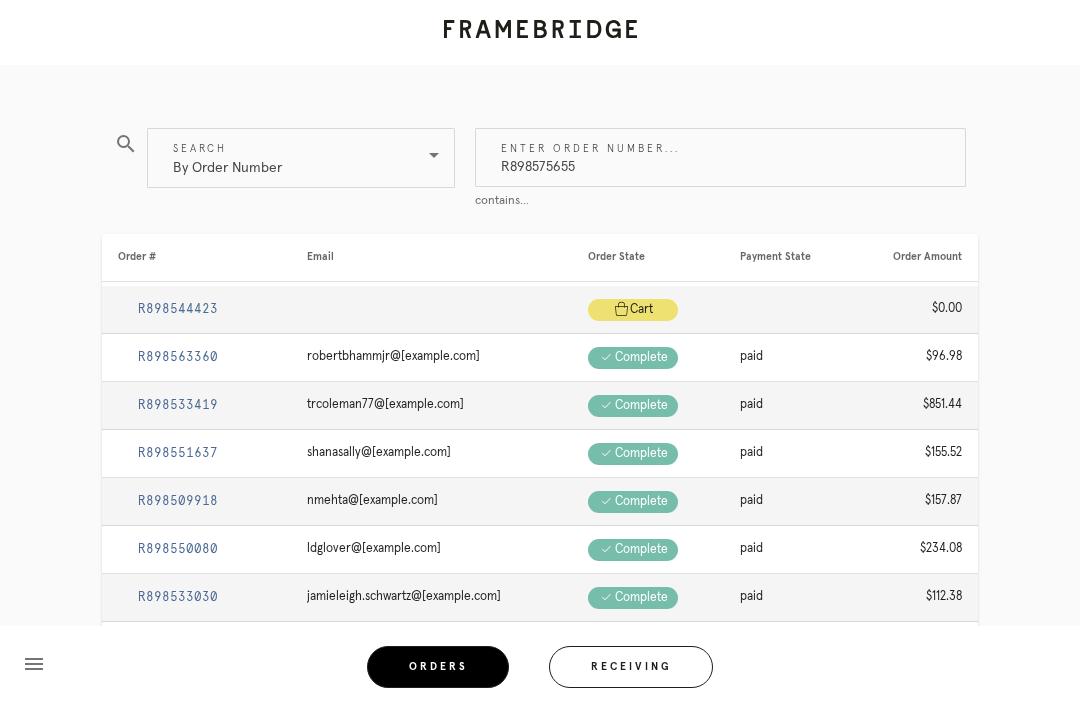 type on "R898575655" 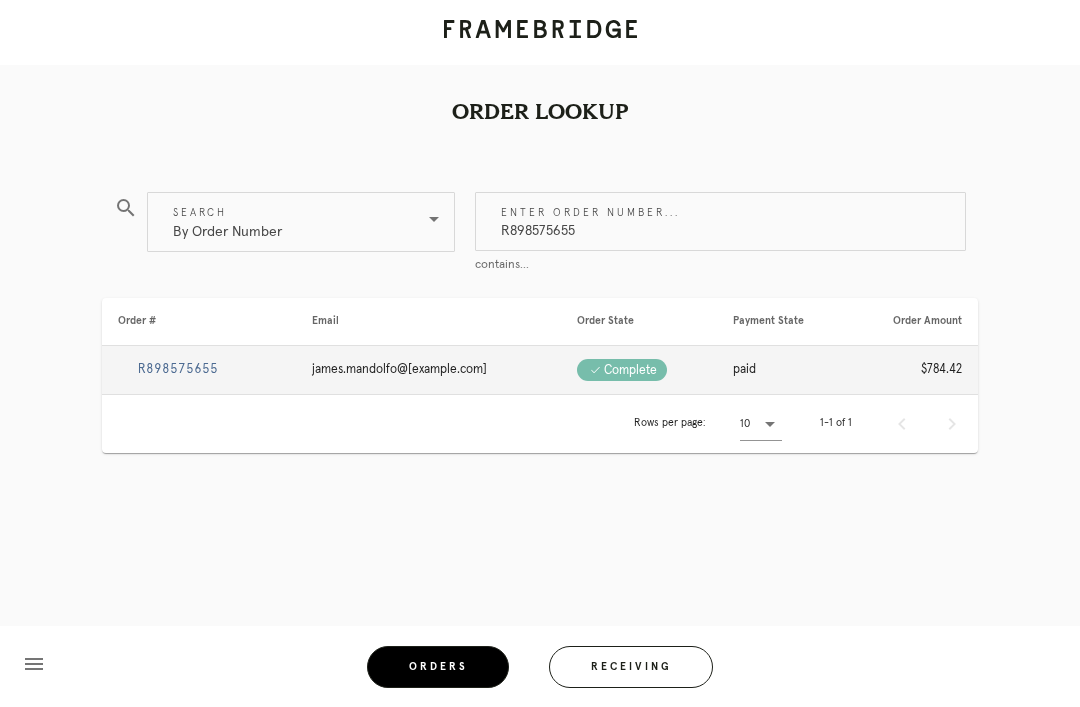 click on "R898575655" at bounding box center [178, 369] 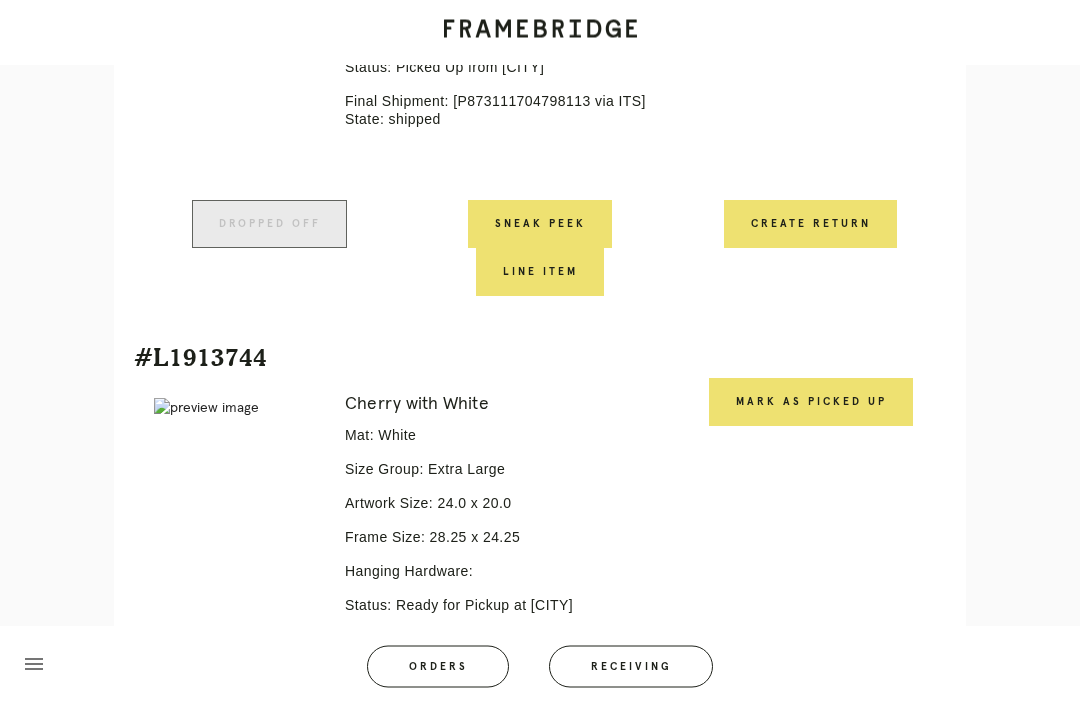 scroll, scrollTop: 1452, scrollLeft: 0, axis: vertical 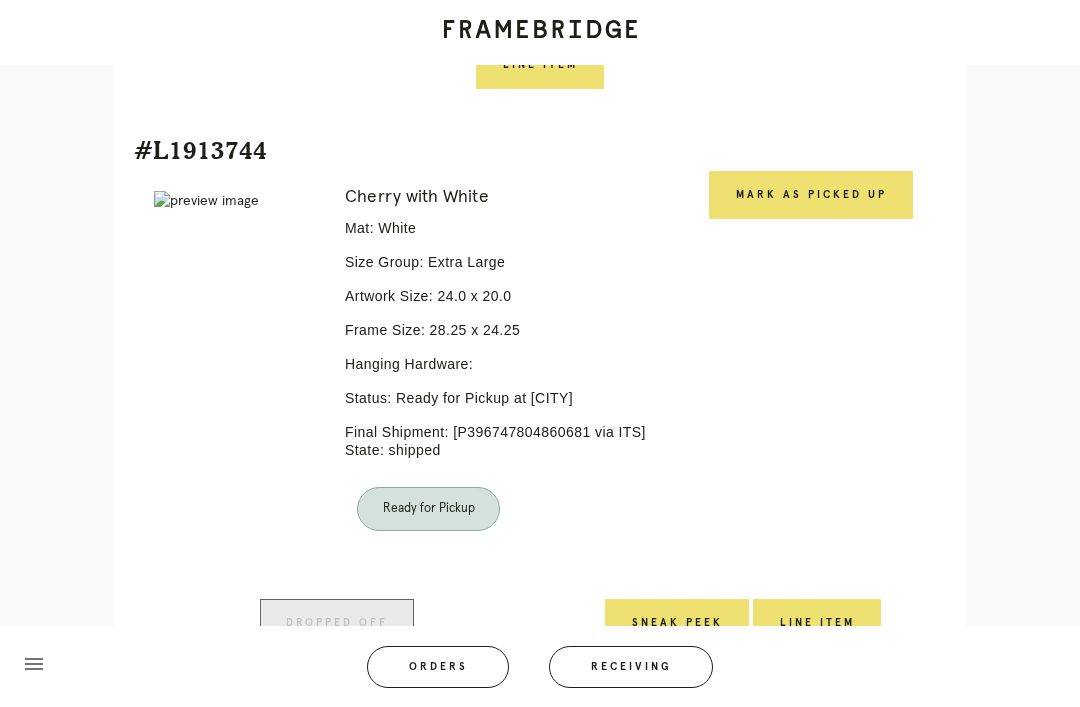 click on "Mark as Picked Up" at bounding box center (811, 195) 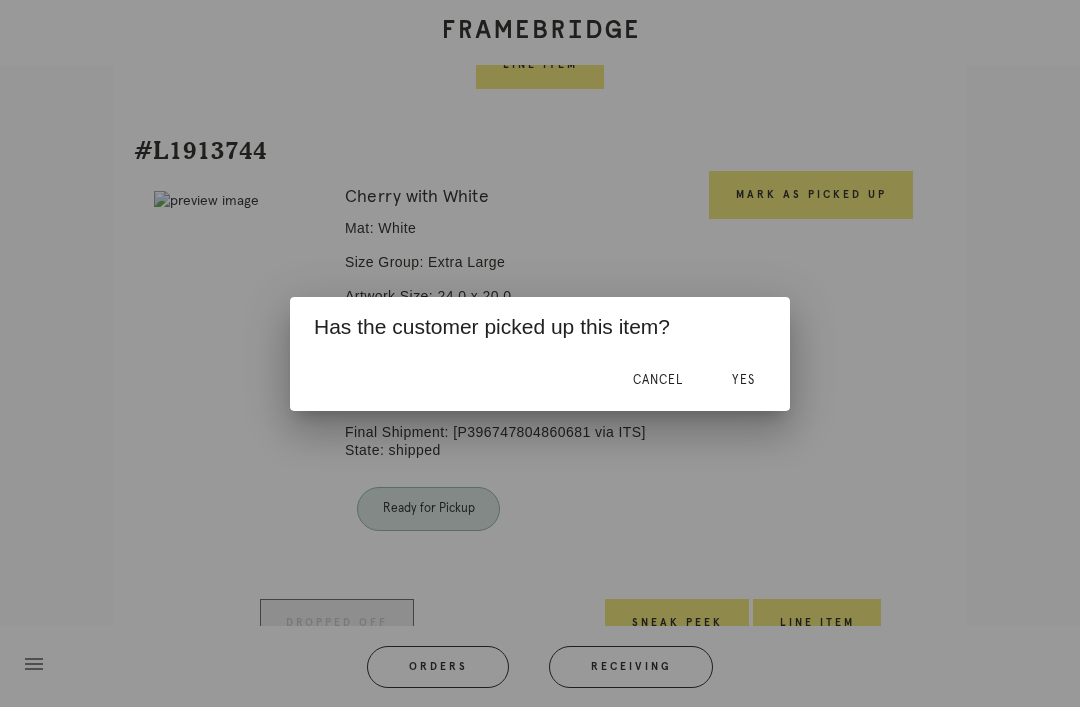 click on "Yes" at bounding box center [743, 380] 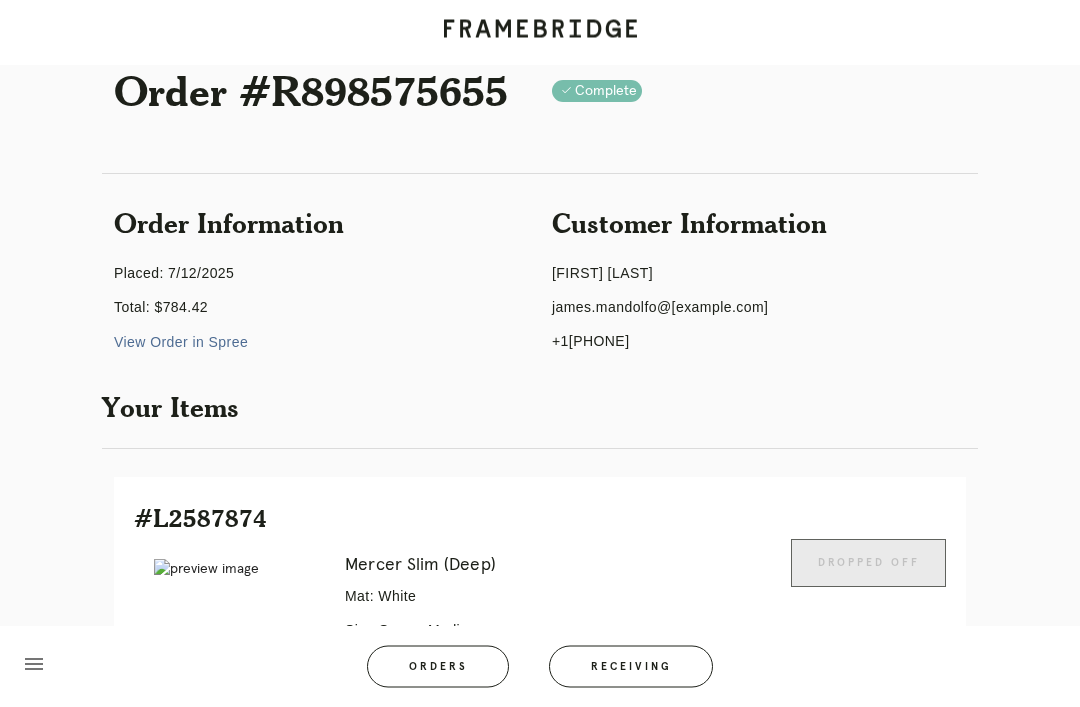 scroll, scrollTop: 0, scrollLeft: 0, axis: both 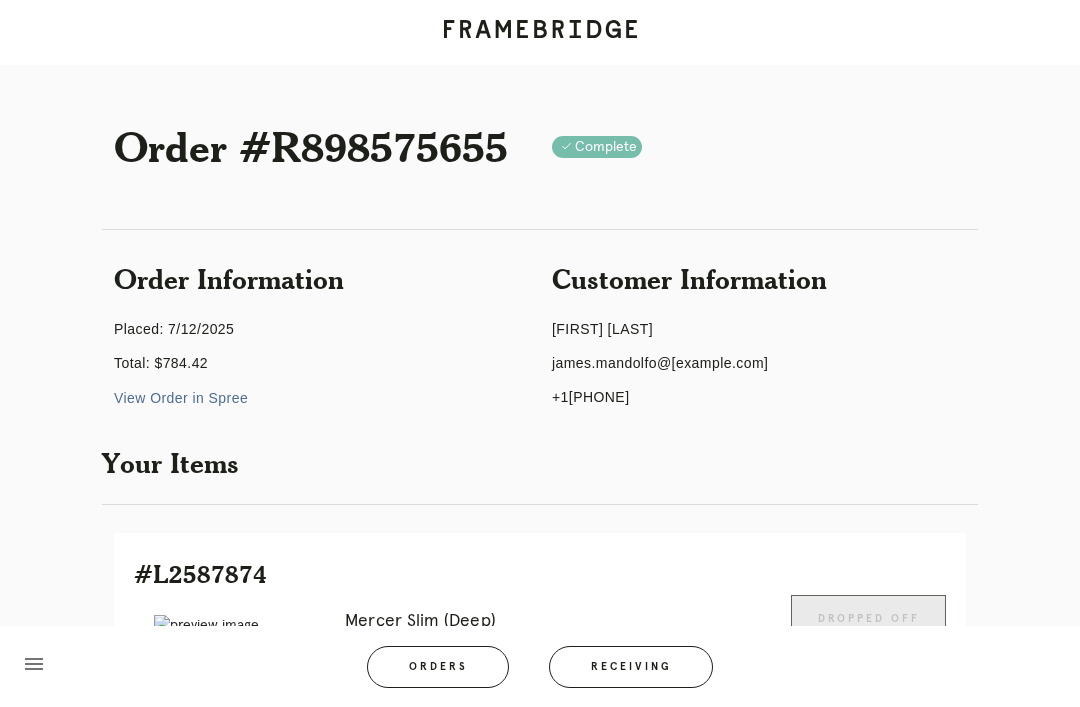 click on "Orders" at bounding box center (438, 667) 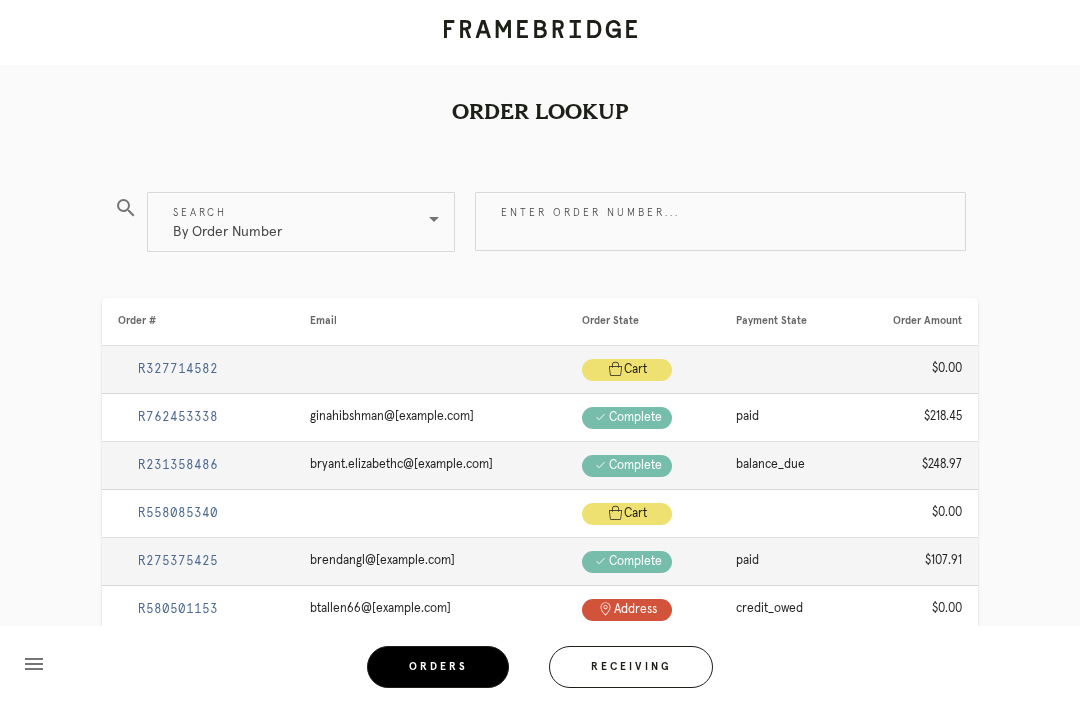 click on "Enter order number..." at bounding box center [720, 221] 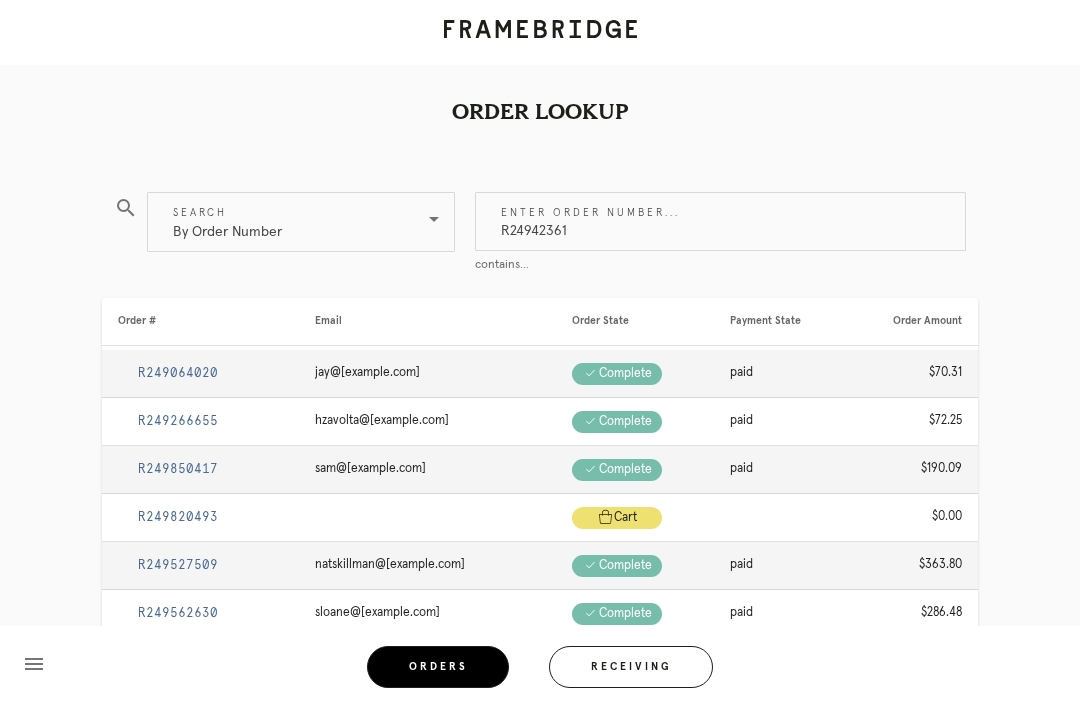 type on "R249423611" 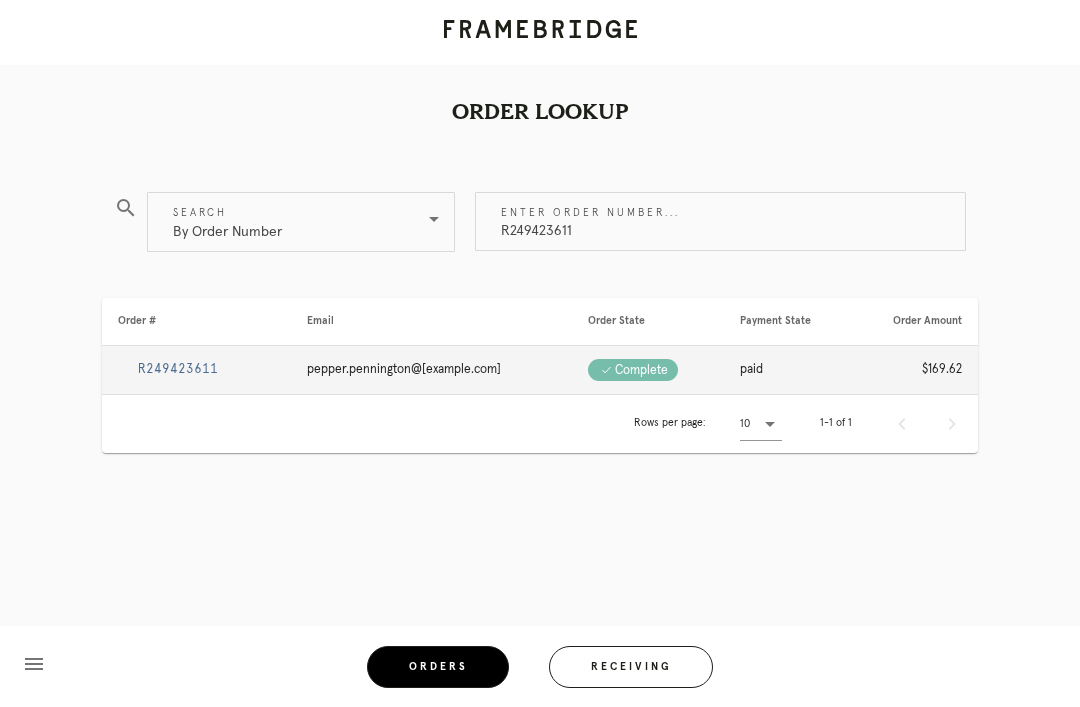 click on "R249423611" at bounding box center (178, 369) 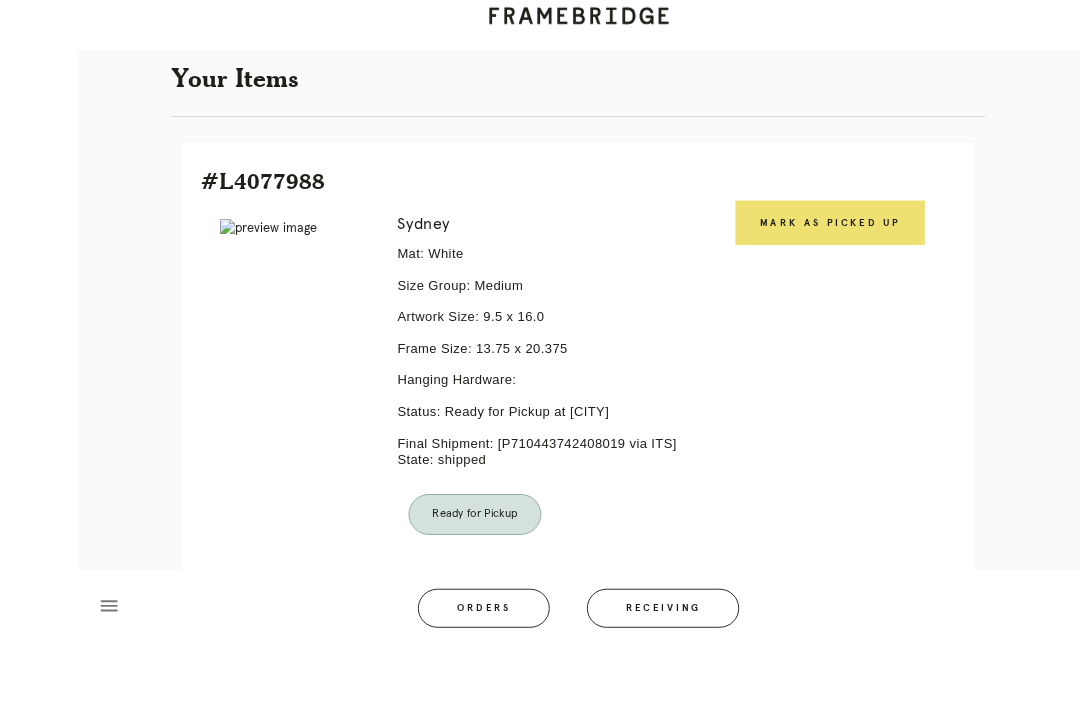 scroll, scrollTop: 422, scrollLeft: 0, axis: vertical 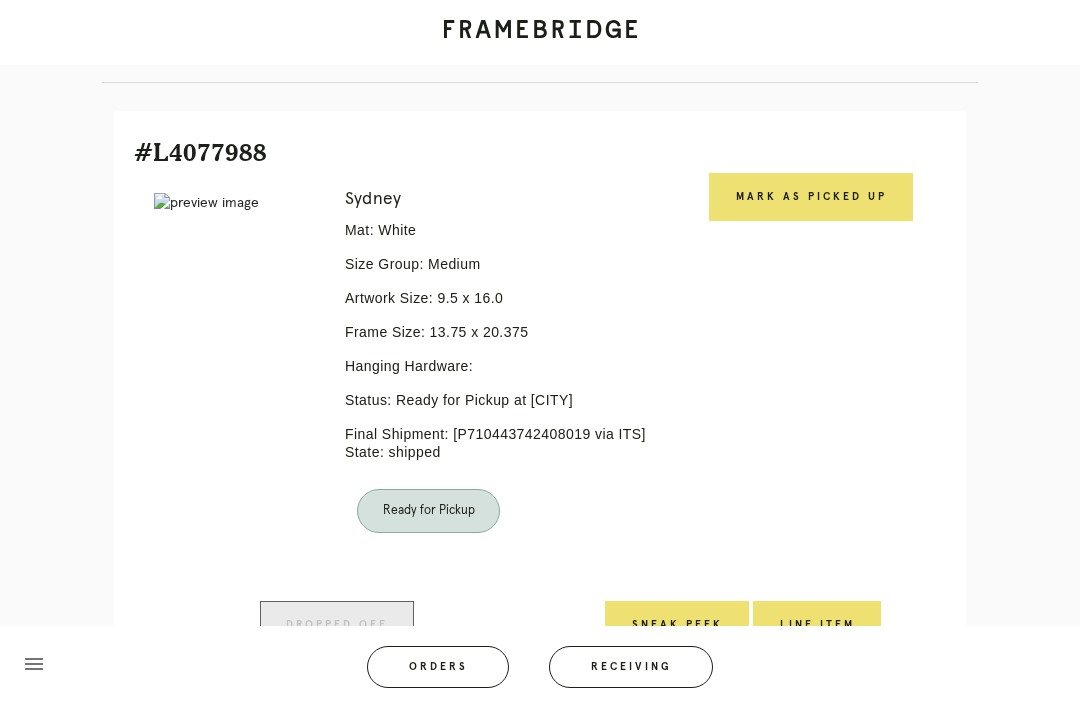 click on "Mark as Picked Up" at bounding box center (811, 197) 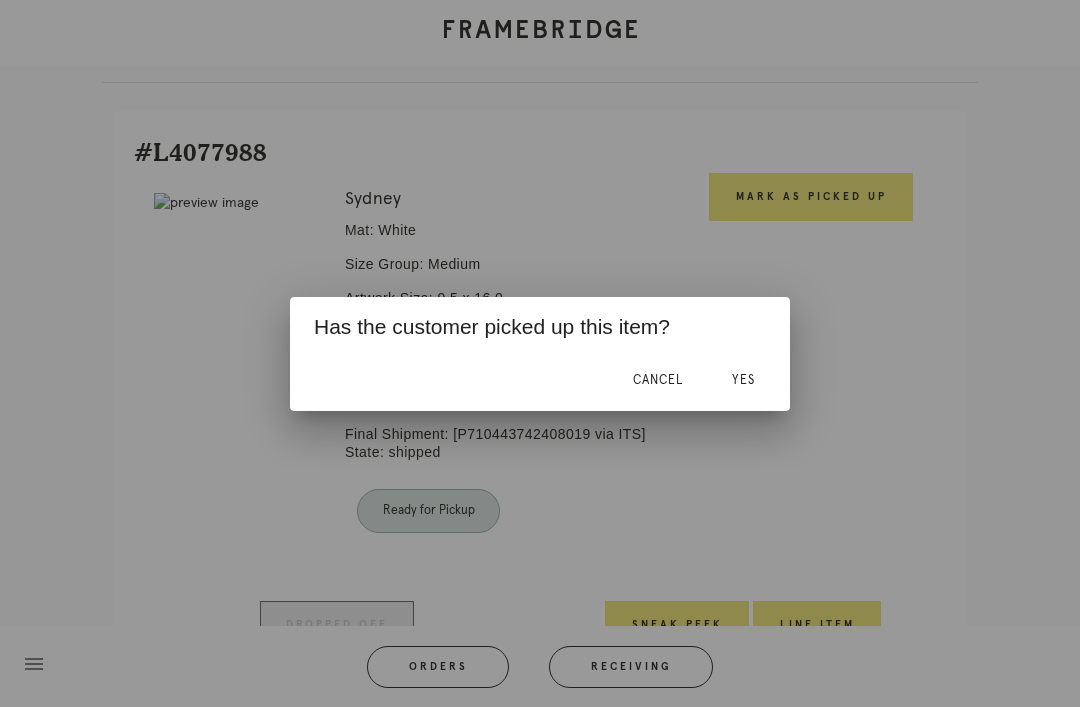 click on "Yes" at bounding box center [743, 381] 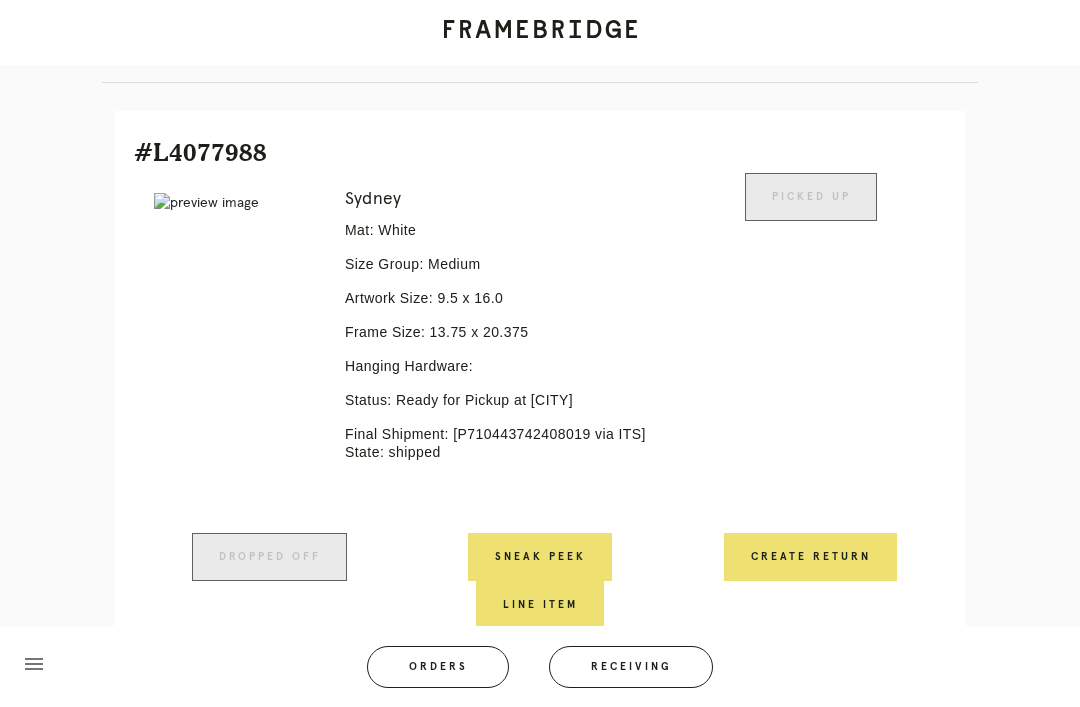 click on "Orders" at bounding box center (438, 667) 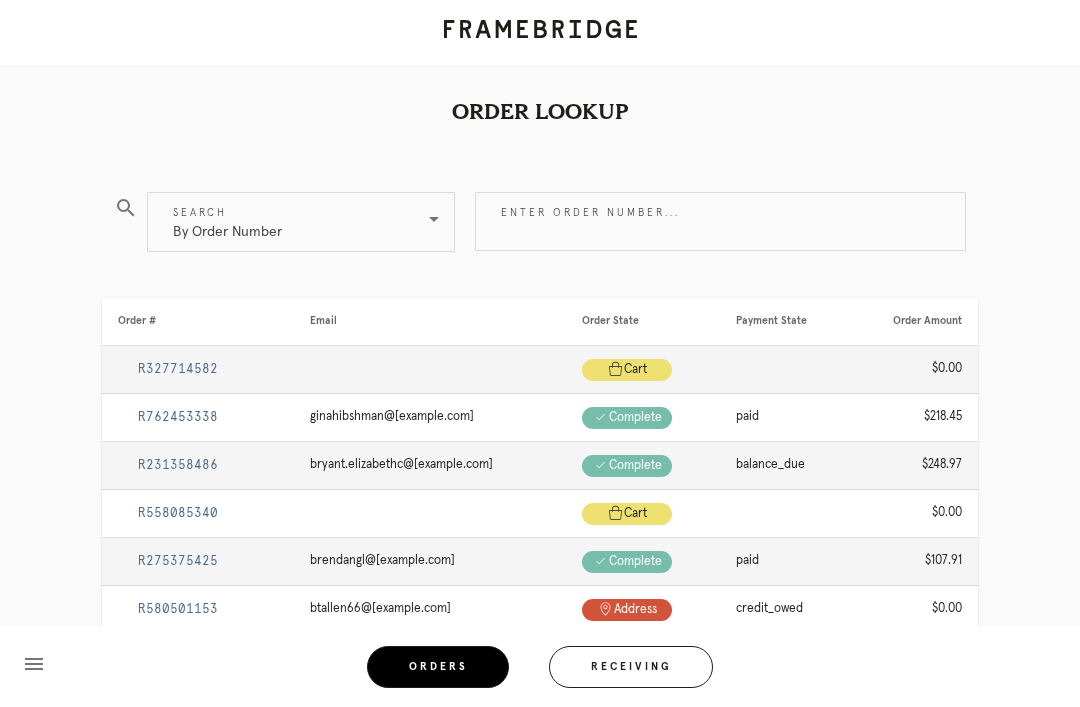 click on "Enter order number..." at bounding box center [720, 221] 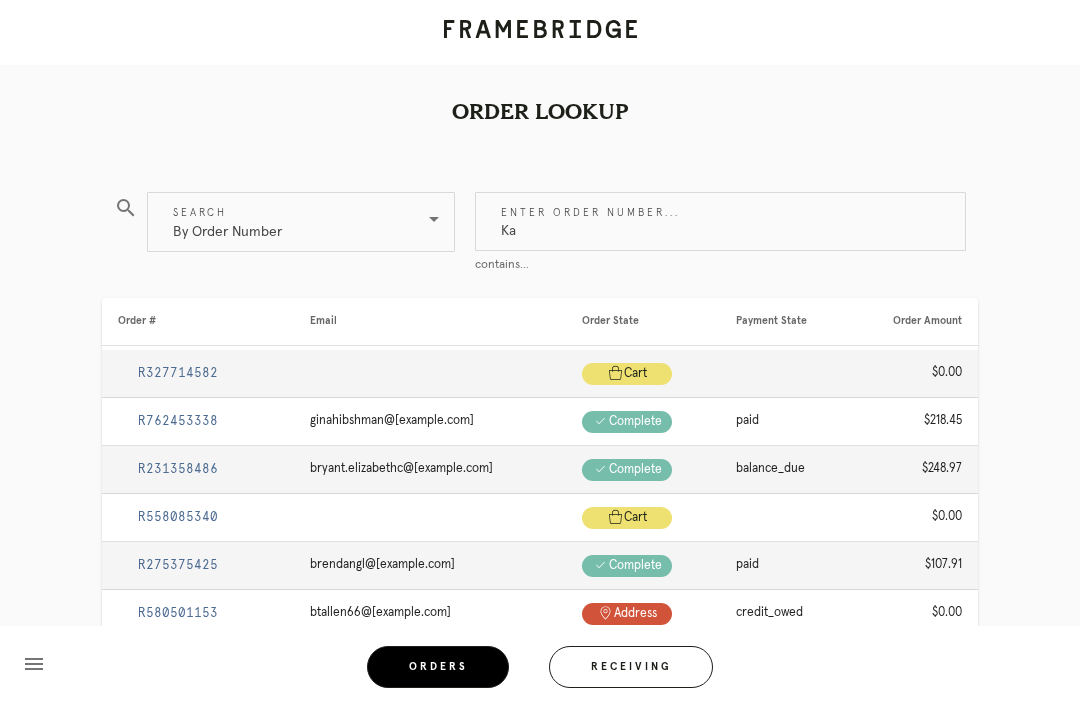 type on "K" 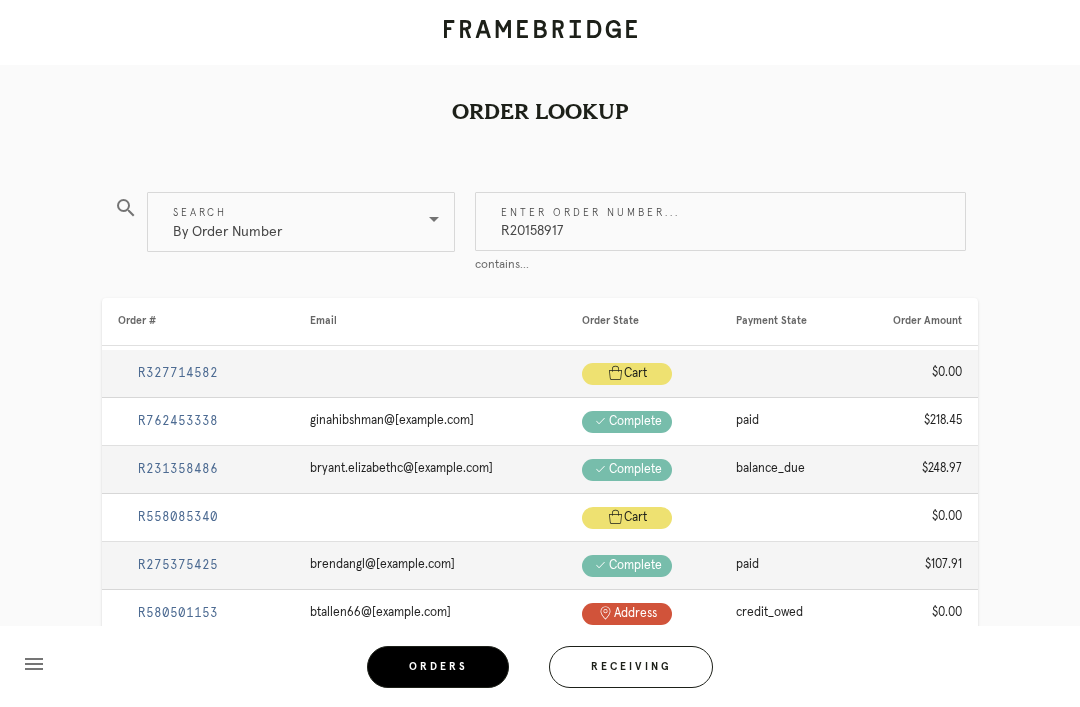 type on "R201589176" 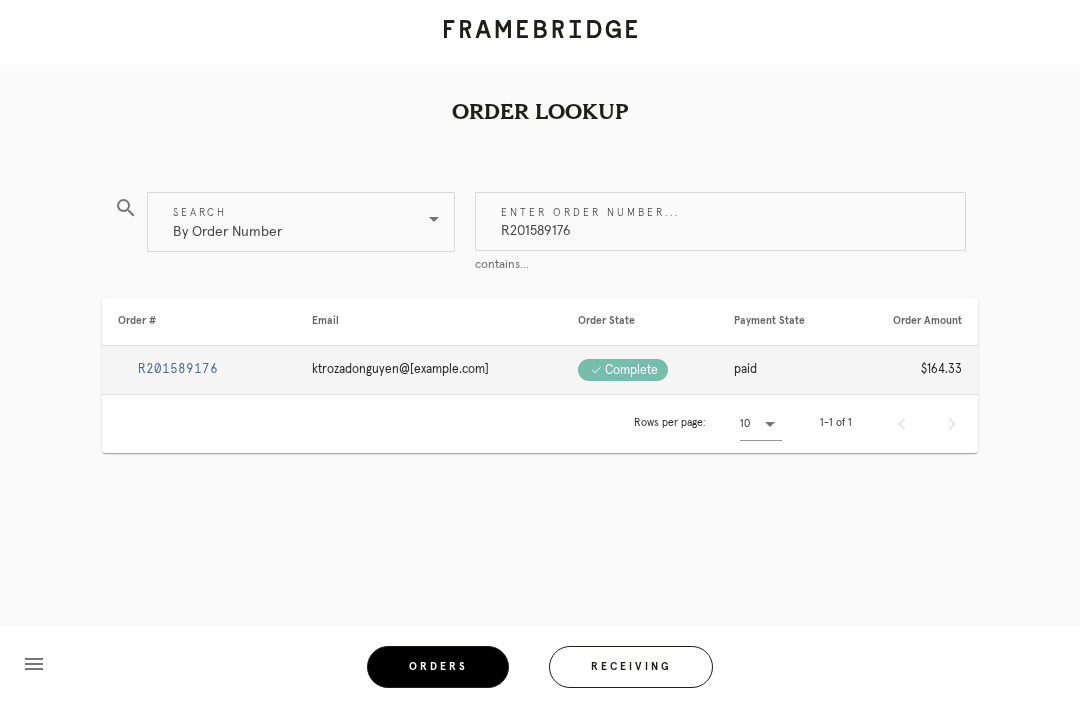 click on "R201589176" at bounding box center [178, 369] 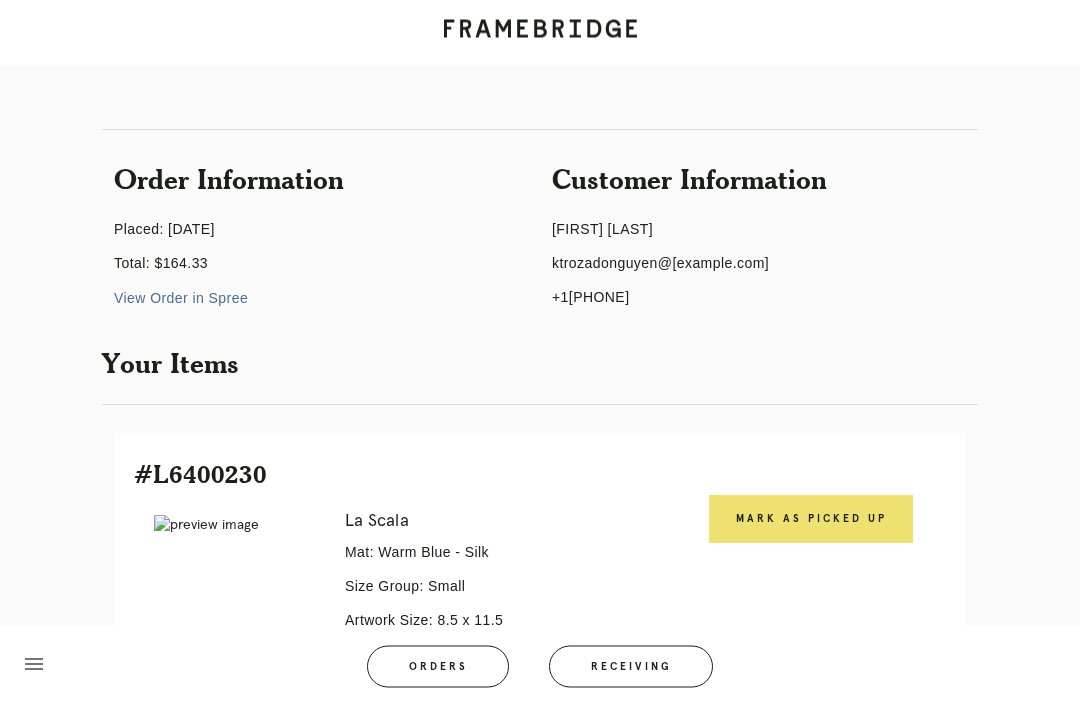 scroll, scrollTop: 69, scrollLeft: 0, axis: vertical 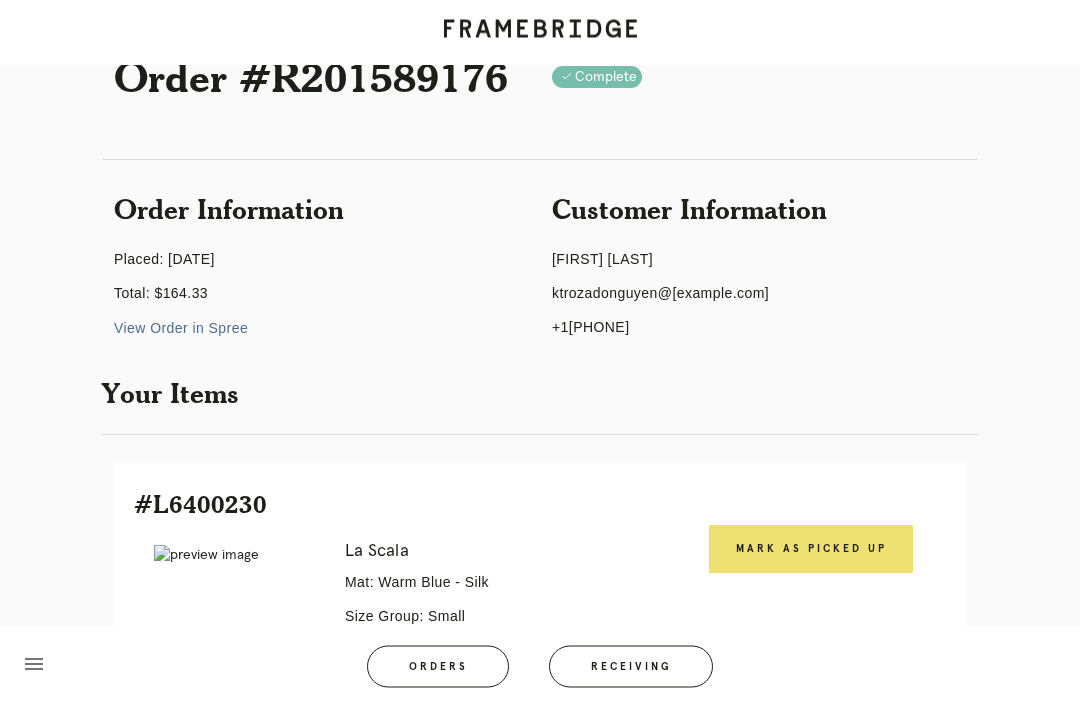 click on "Mark as Picked Up" at bounding box center [811, 550] 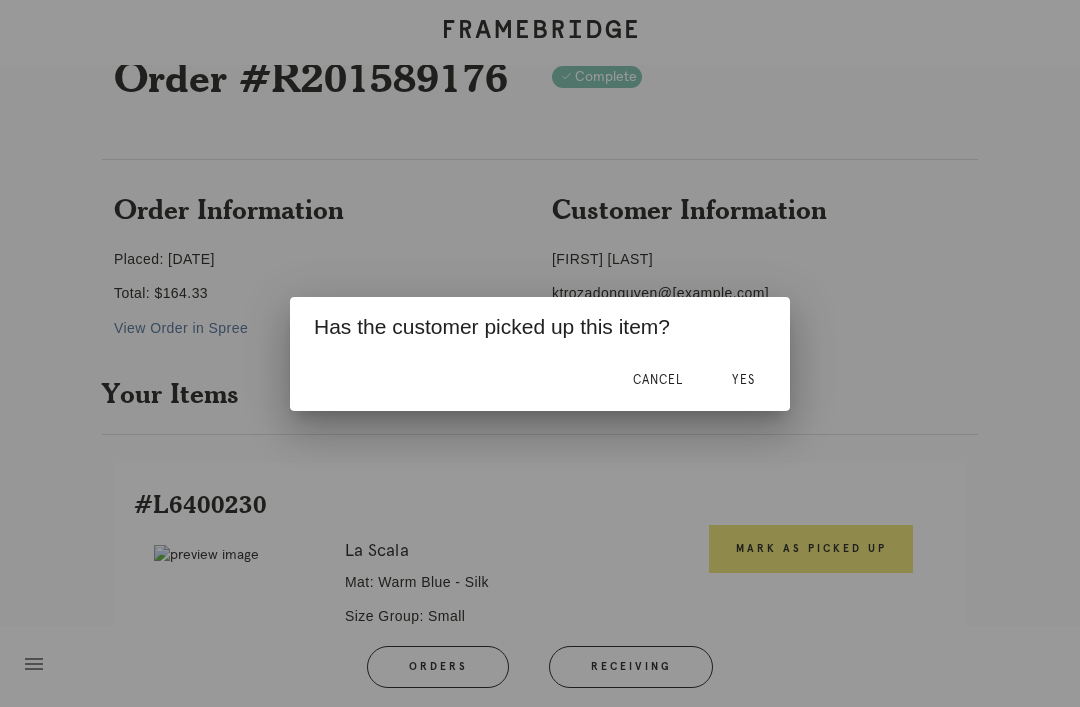 click on "Yes" at bounding box center [743, 380] 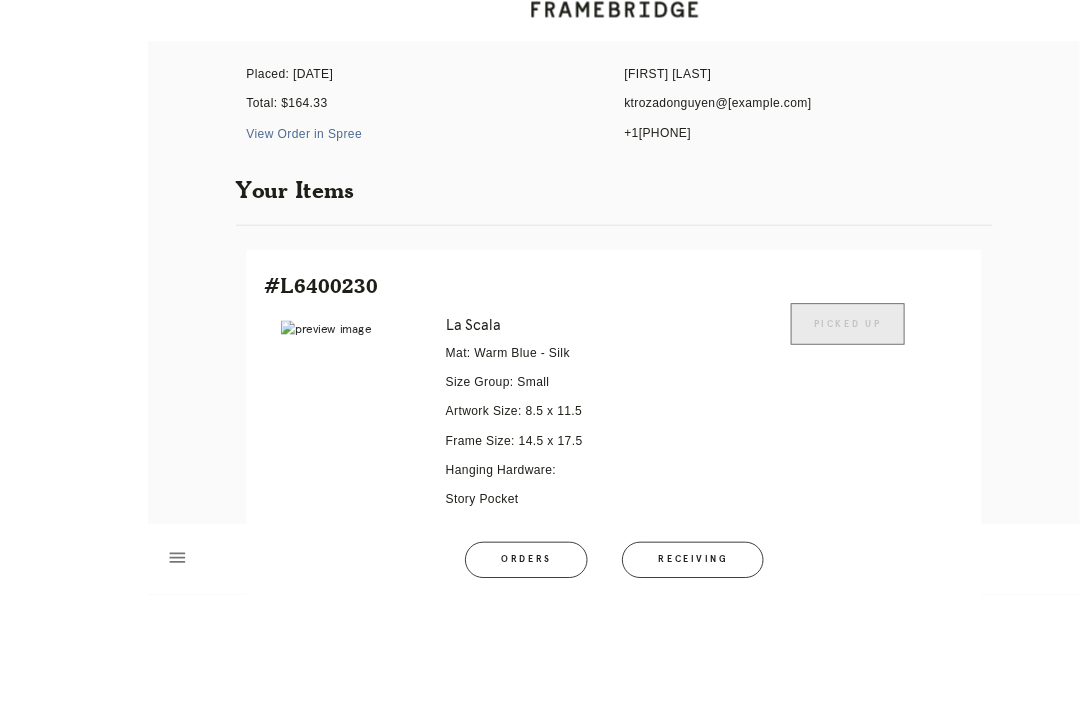 scroll, scrollTop: 355, scrollLeft: 0, axis: vertical 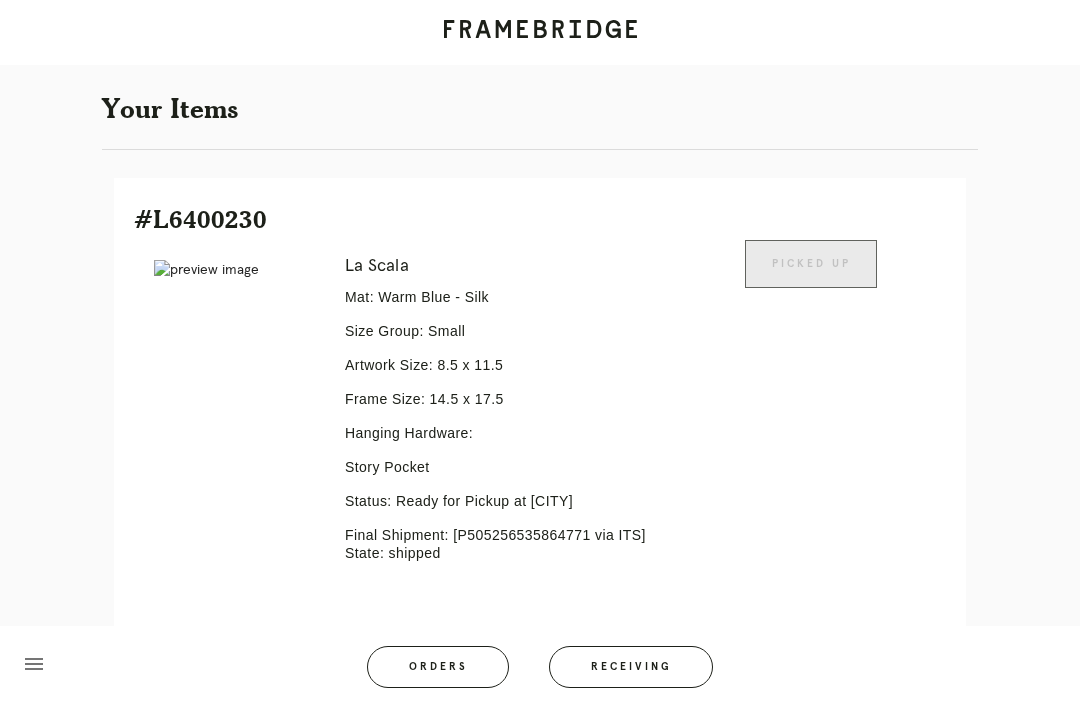 click on "Orders" at bounding box center (438, 667) 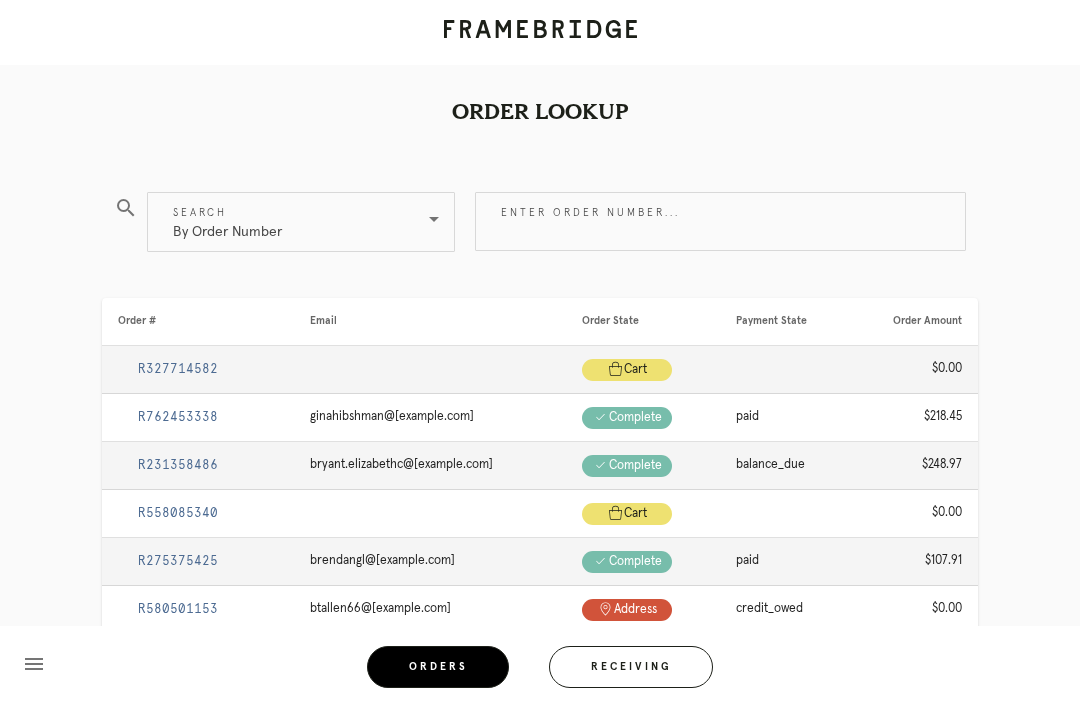 click at bounding box center (720, 266) 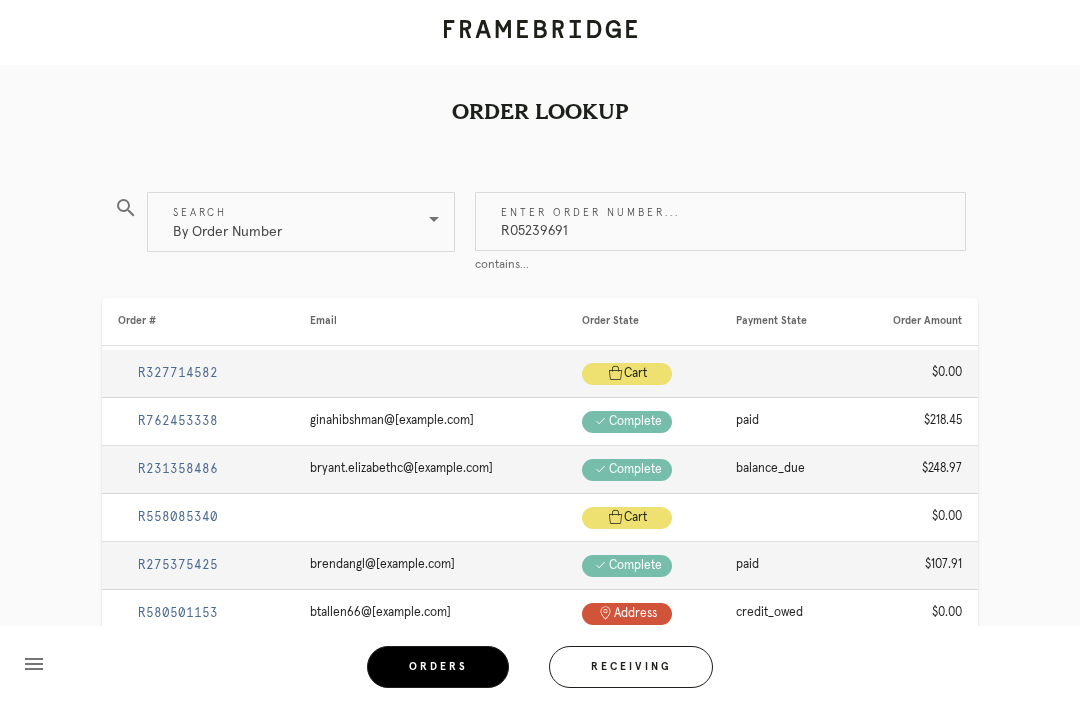 type on "R052396918" 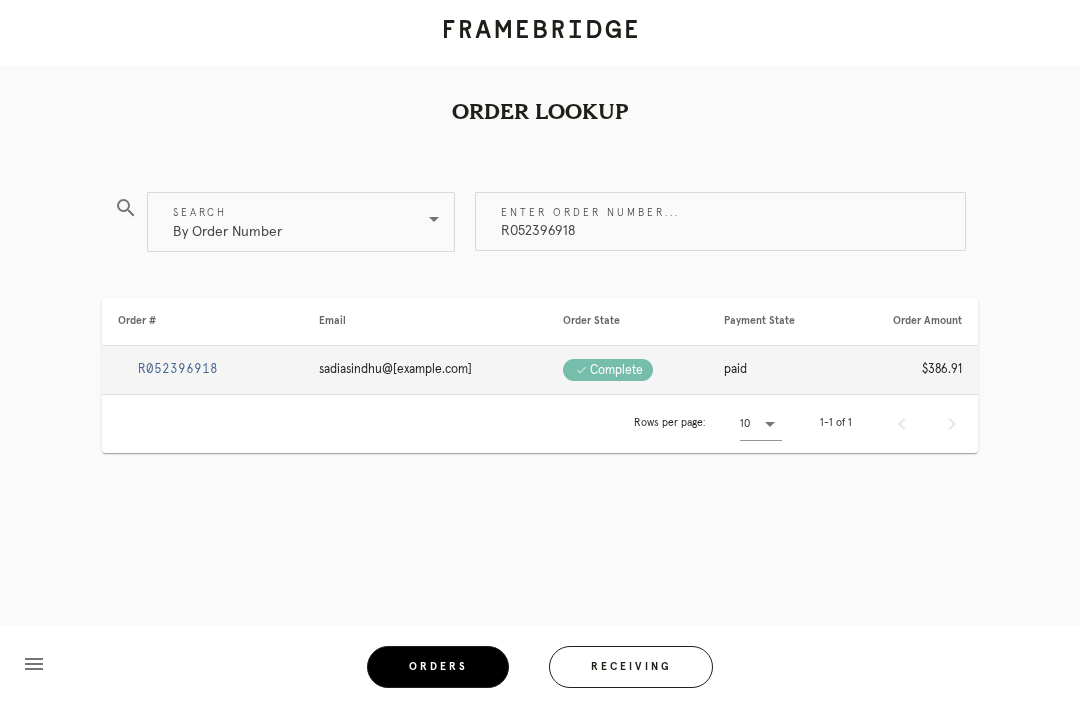 click on "R052396918" at bounding box center [178, 369] 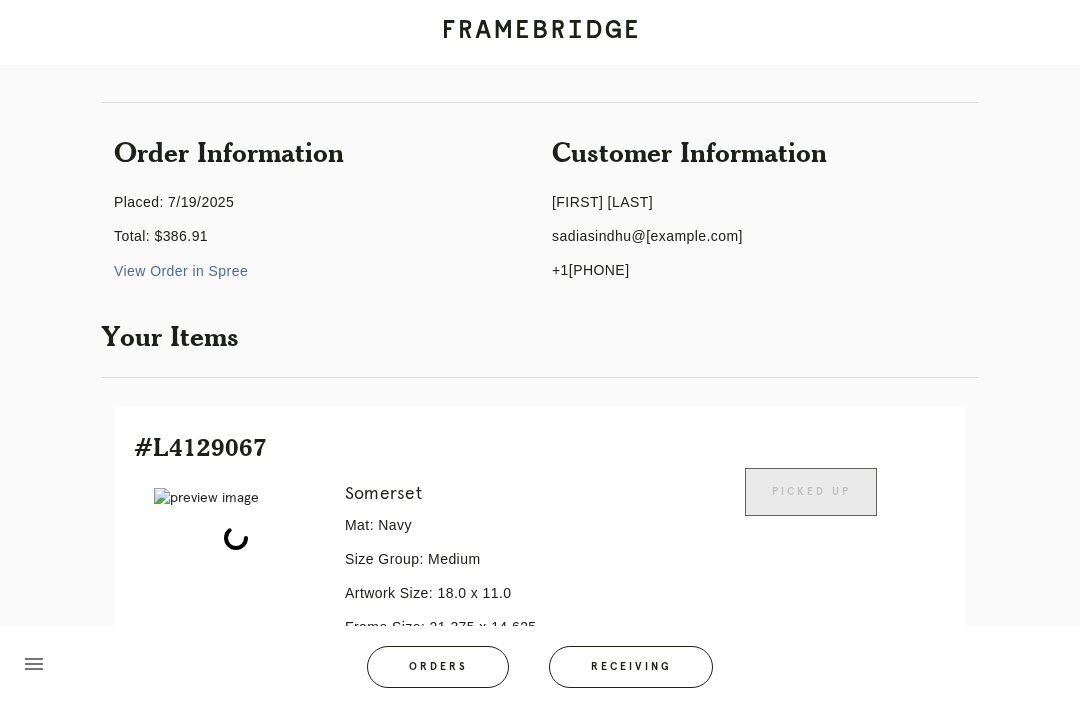 scroll, scrollTop: 128, scrollLeft: 0, axis: vertical 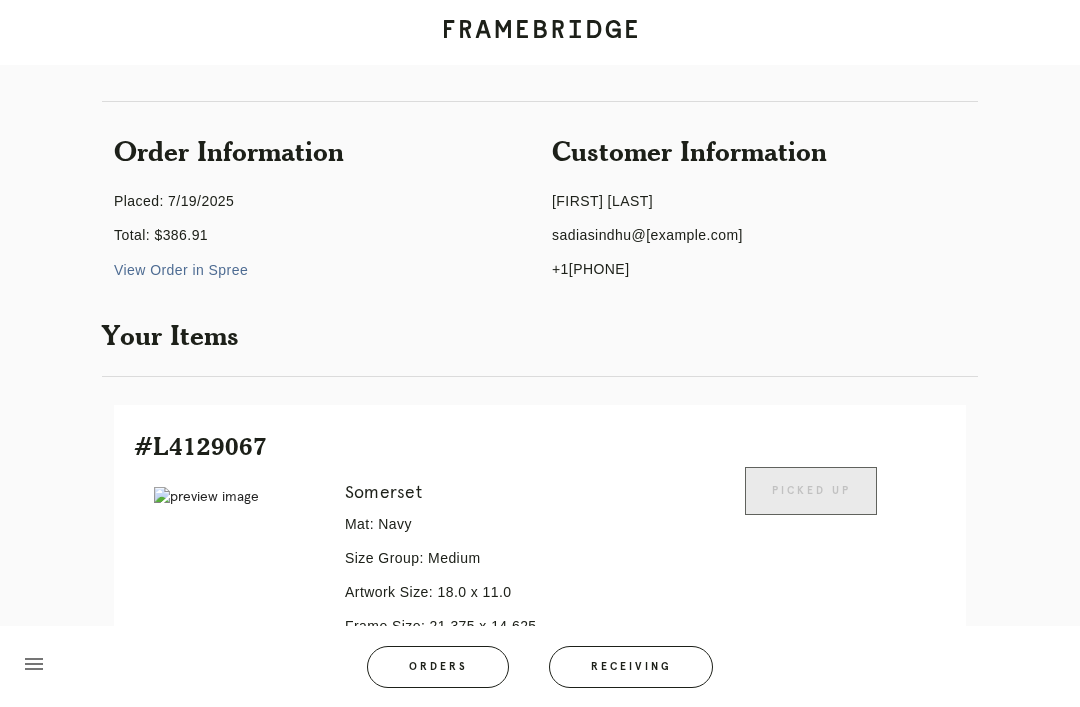 click on "Order #R052396918
Check
.a {
fill: #1d2019;
}
complete
Order Information
Placed: [DATE]
Total: $386.91
View Order in Spree
Customer Information
[FIRST] [LAST]
sadiasindhu@[example.com]
+[PHONE]
Your Items     #L4129067
Error retreiving frame spec #9748415
Somerset
Mat: Navy
Size Group: Medium
Artwork Size:
18.0
x
11.0
Frame Size:
21.375
x
14.625
Hanging Hardware:
Status:
Picked Up from [CITY]
Final Shipment:
[P586441703865391 via ITS] State: shipped
Picked Up
Dropped off
Sneak Peek
Line Item
Create Return
#L7664129" at bounding box center (540, 735) 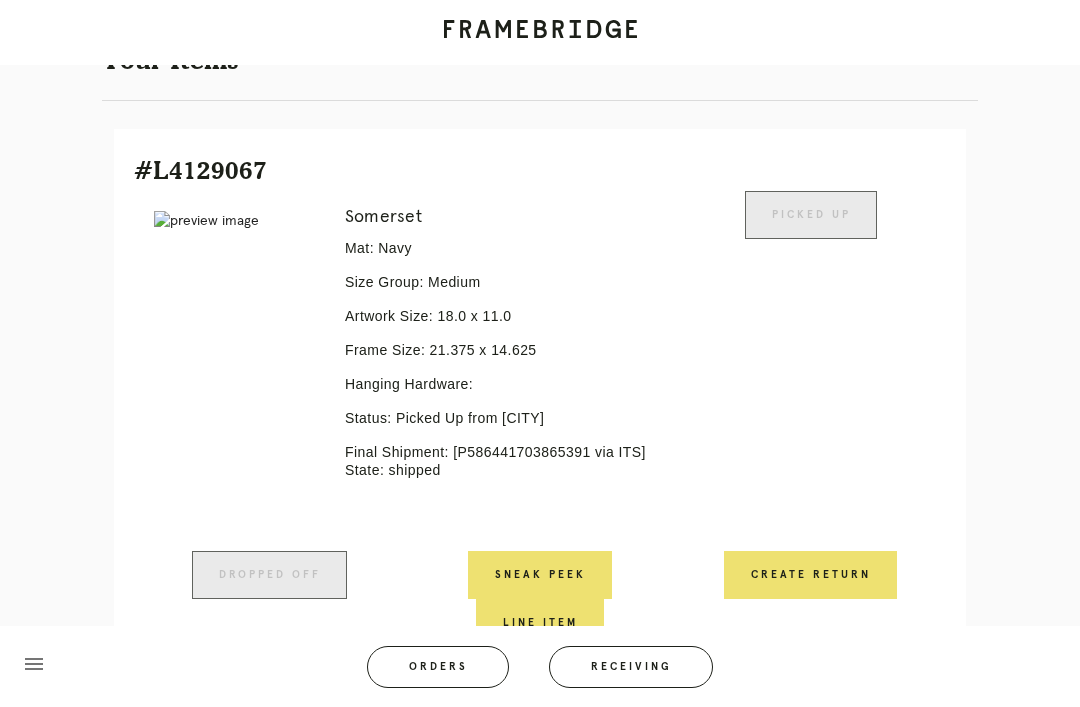 scroll, scrollTop: 398, scrollLeft: 0, axis: vertical 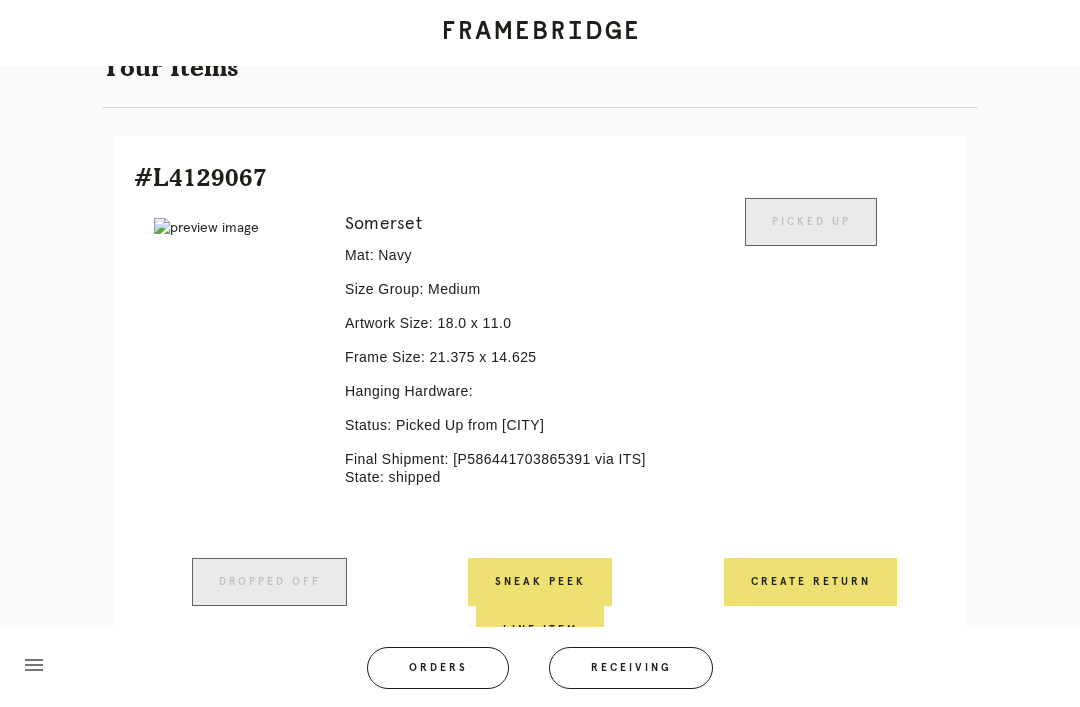 click on "Order #R052396918
Check
.a {
fill: #1d2019;
}
complete
Order Information
Placed: [DATE]
Total: $386.91
View Order in Spree
Customer Information
[FIRST] [LAST]
sadiasindhu@[example.com]
+[PHONE]
Your Items     #L4129067
Error retreiving frame spec #9748415
Somerset
Mat: Navy
Size Group: Medium
Artwork Size:
18.0
x
11.0
Frame Size:
21.375
x
14.625
Hanging Hardware:
Status:
Picked Up from [CITY]
Final Shipment:
[P586441703865391 via ITS] State: shipped
Picked Up
Dropped off
Sneak Peek
Line Item
Create Return
#L7664129" at bounding box center [540, 465] 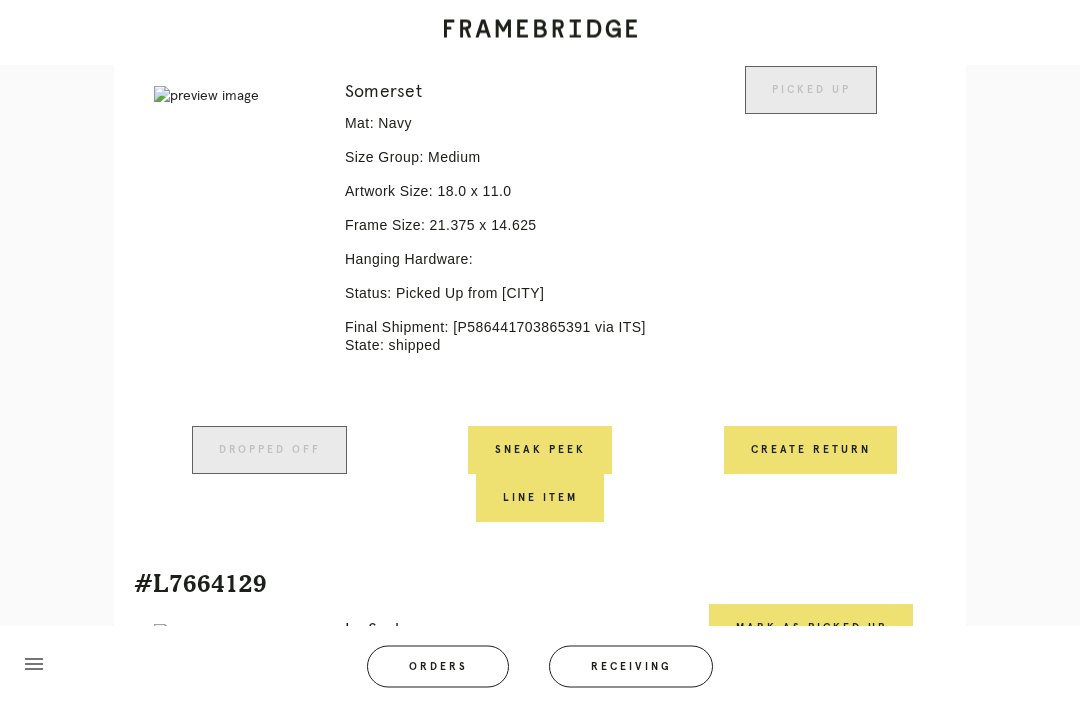 scroll, scrollTop: 521, scrollLeft: 0, axis: vertical 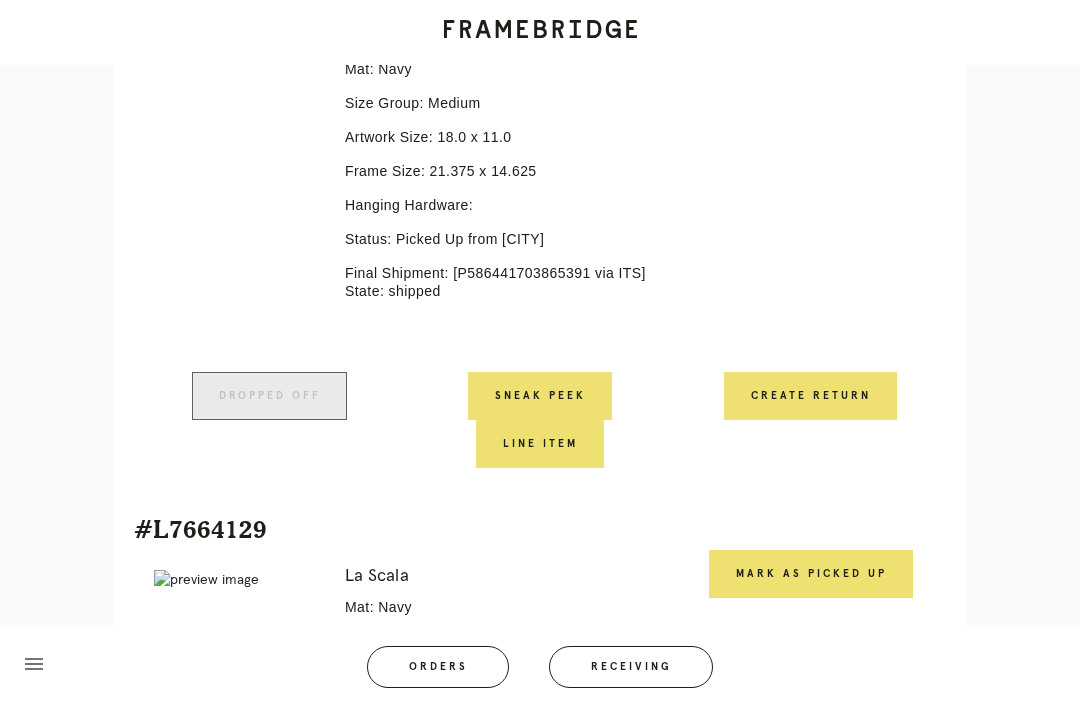 click on "Orders" at bounding box center (438, 667) 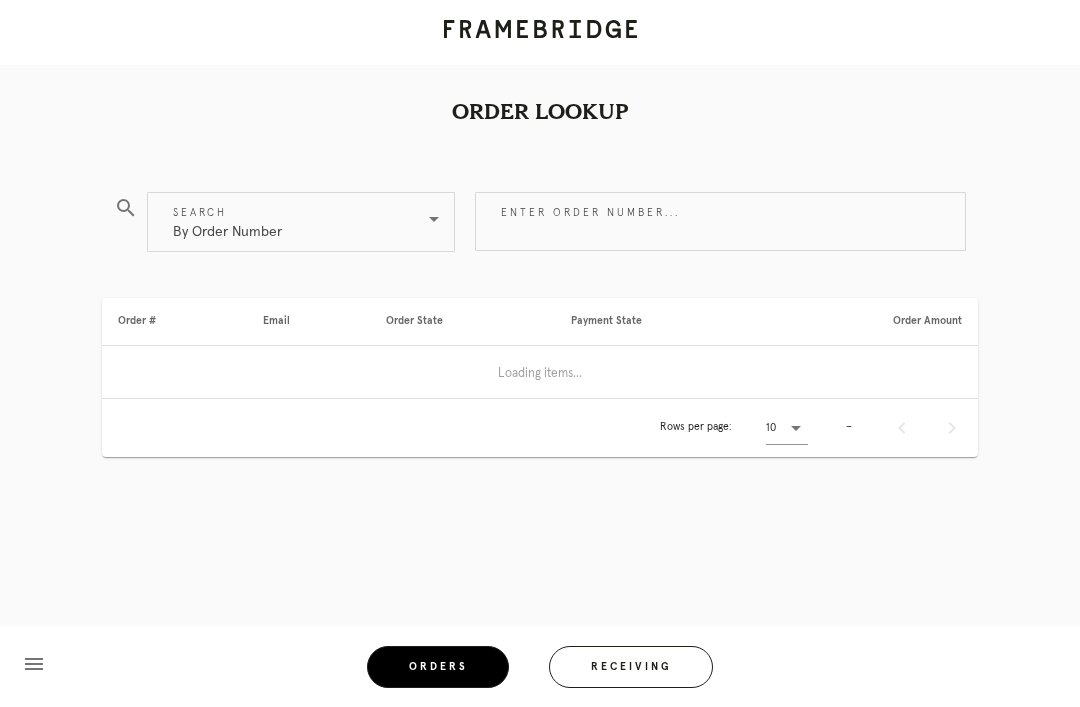 scroll, scrollTop: 64, scrollLeft: 0, axis: vertical 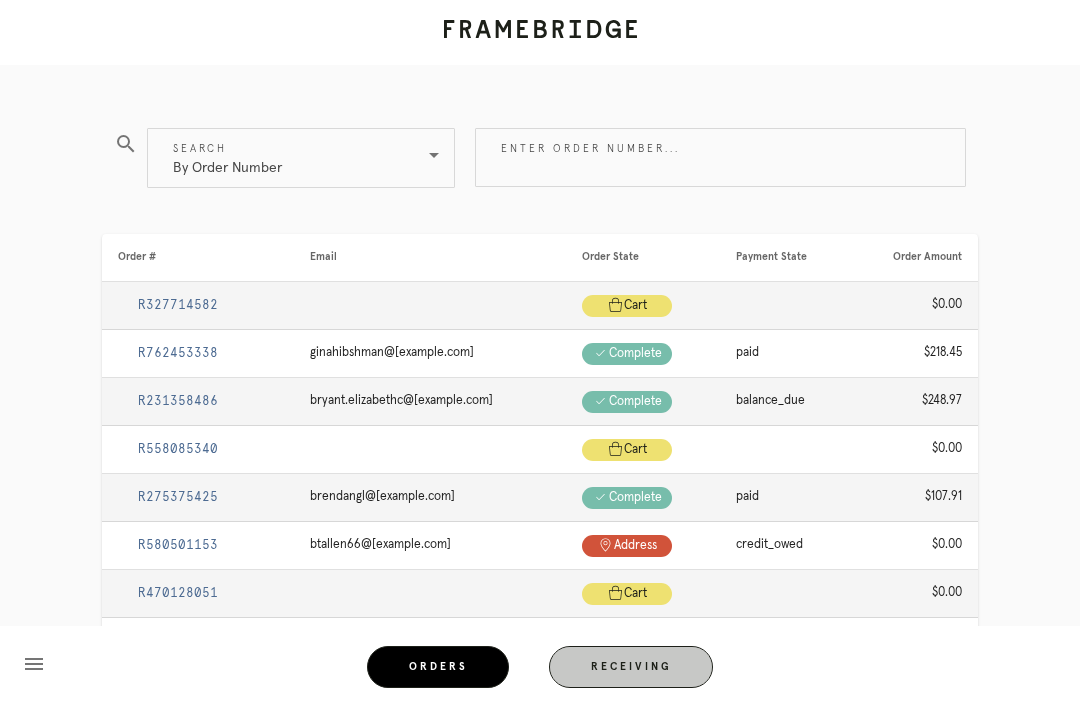 click on "Receiving" at bounding box center [631, 667] 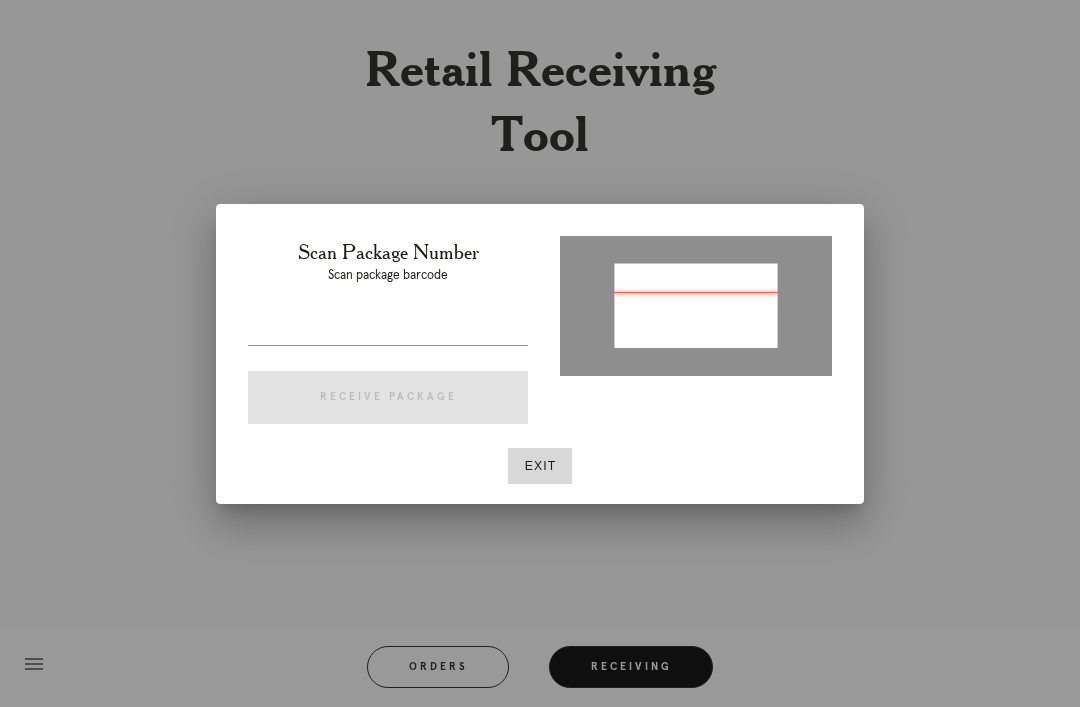 type on "P253838818933803" 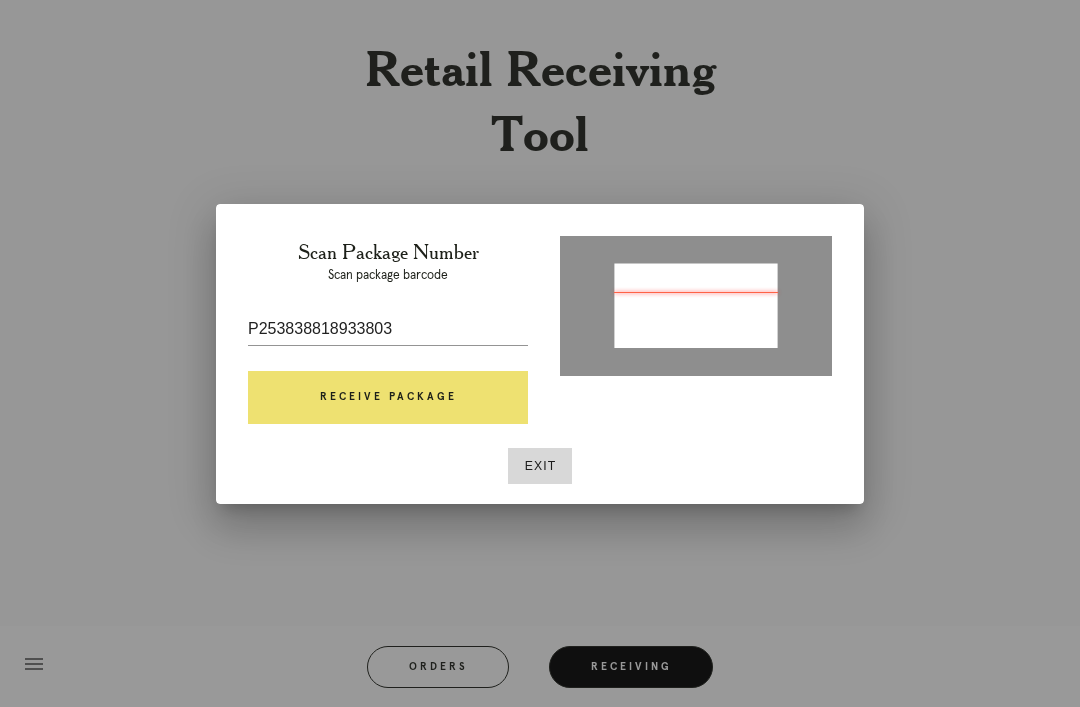 click on "Receive Package" at bounding box center (388, 398) 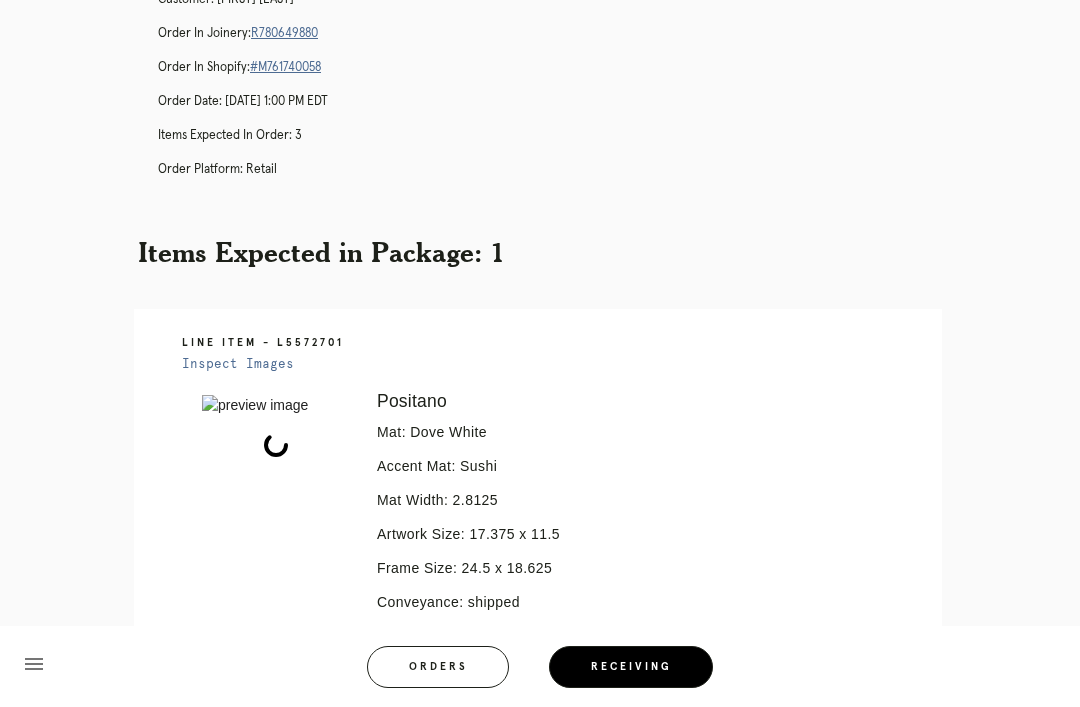 scroll, scrollTop: 177, scrollLeft: 0, axis: vertical 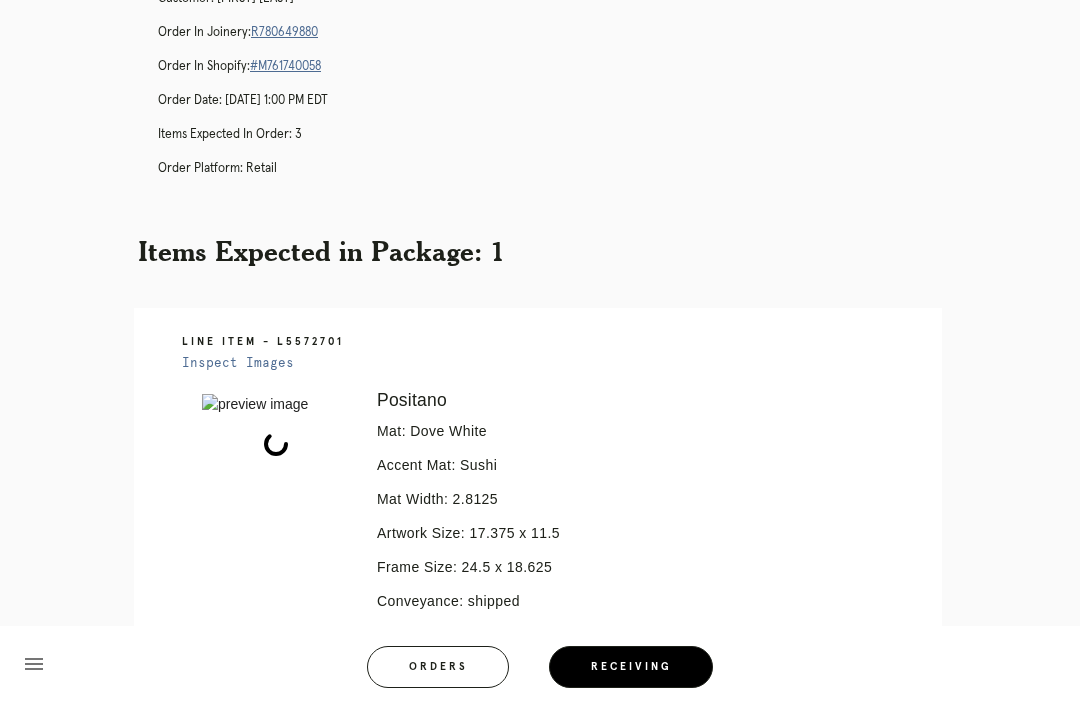 click on "R780649880" at bounding box center (284, 32) 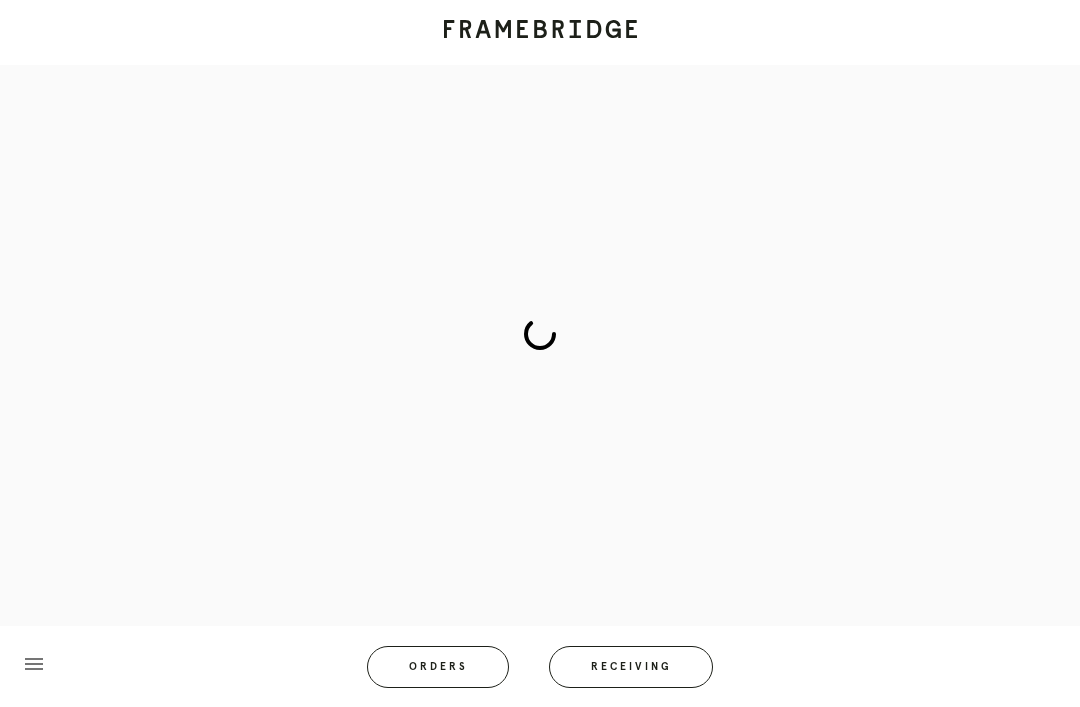 scroll, scrollTop: 0, scrollLeft: 0, axis: both 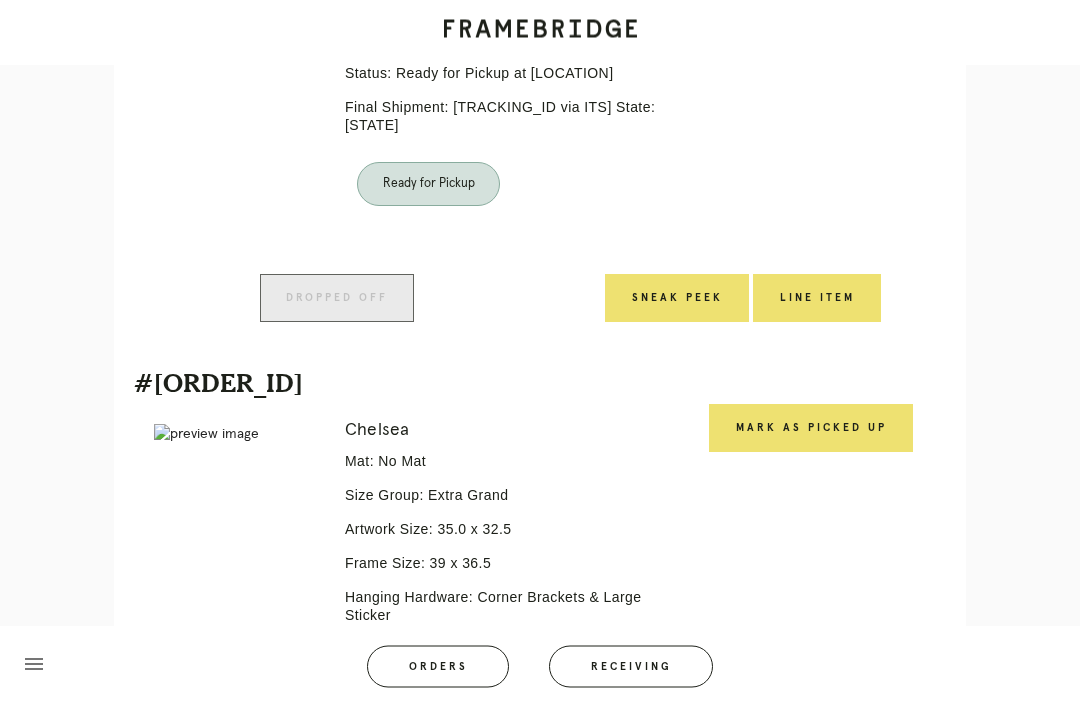click on "Mark as Picked Up" at bounding box center [811, 429] 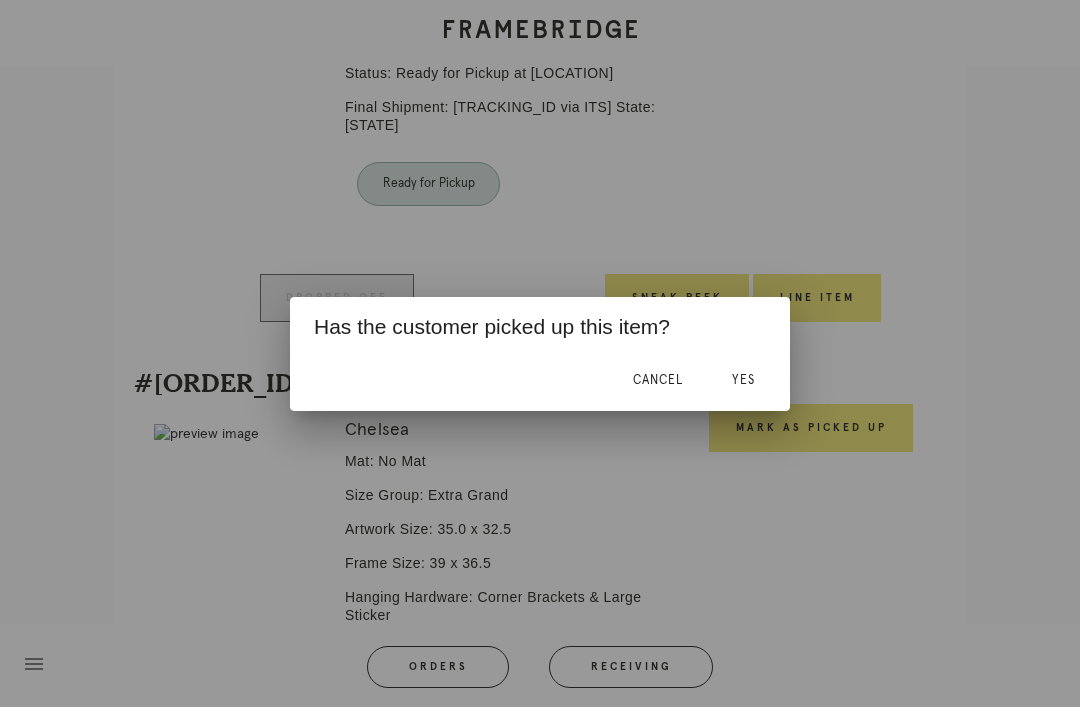 click on "Yes" at bounding box center [743, 380] 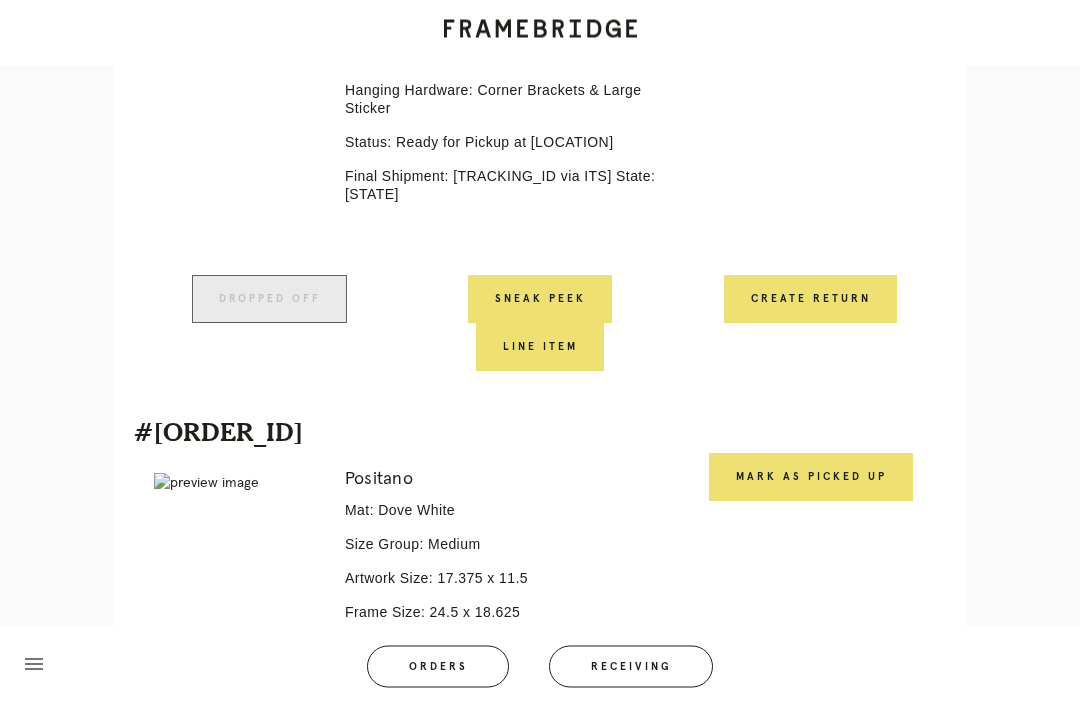 scroll, scrollTop: 1285, scrollLeft: 0, axis: vertical 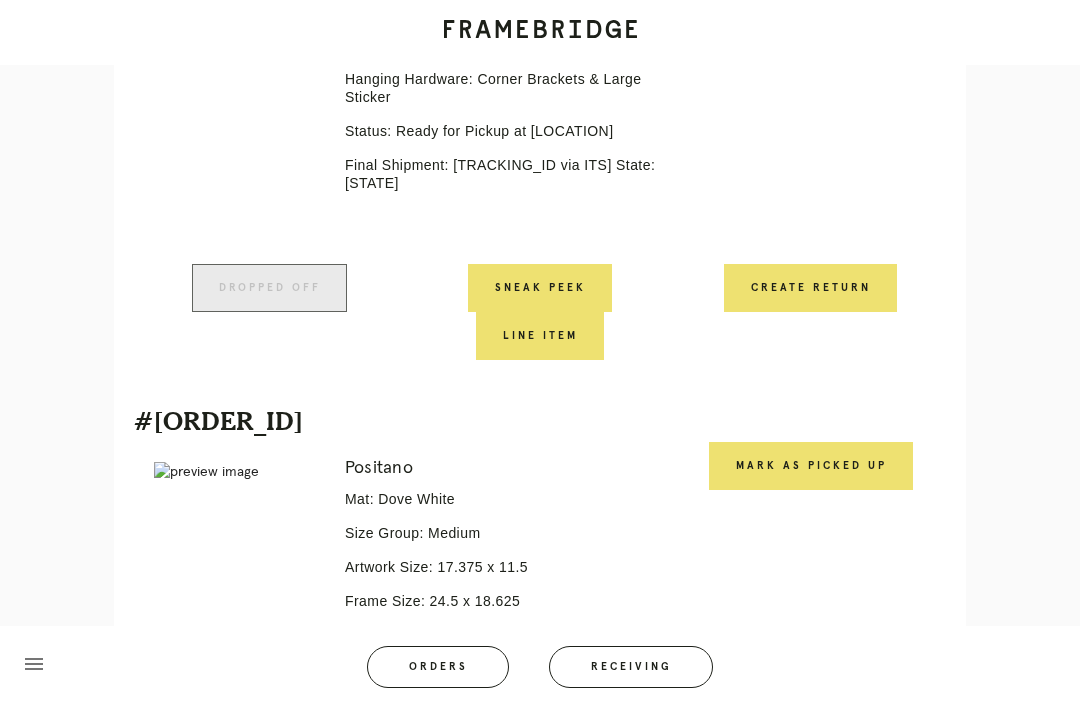 click on "Mark as Picked Up" at bounding box center (811, 466) 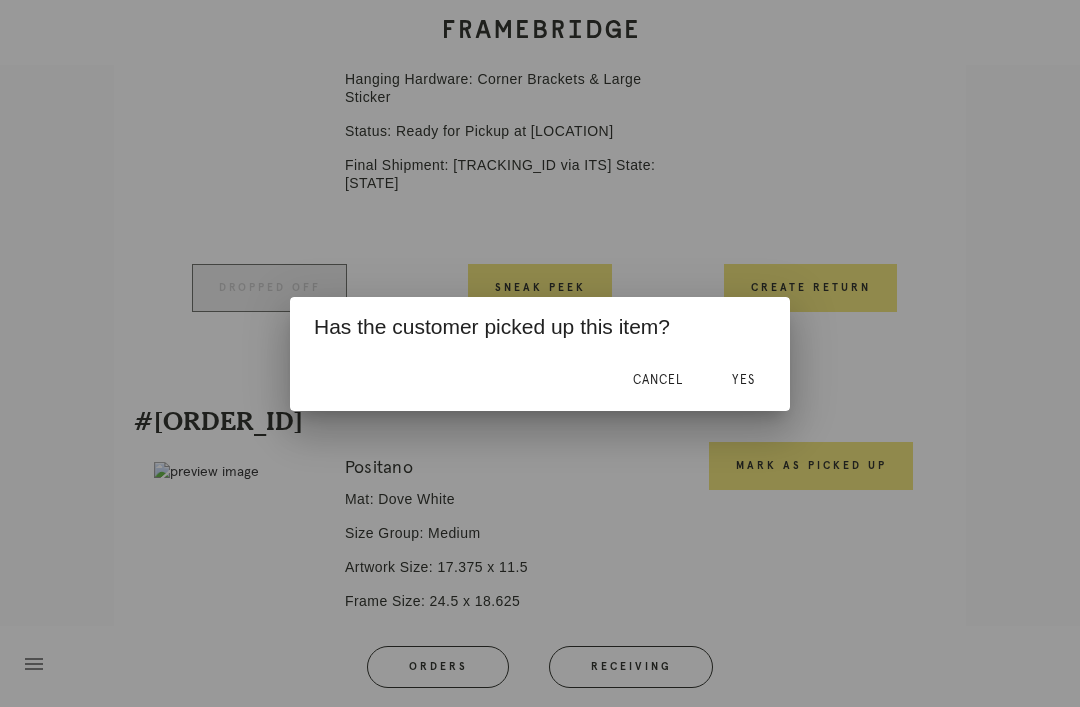 click on "Yes" at bounding box center (743, 380) 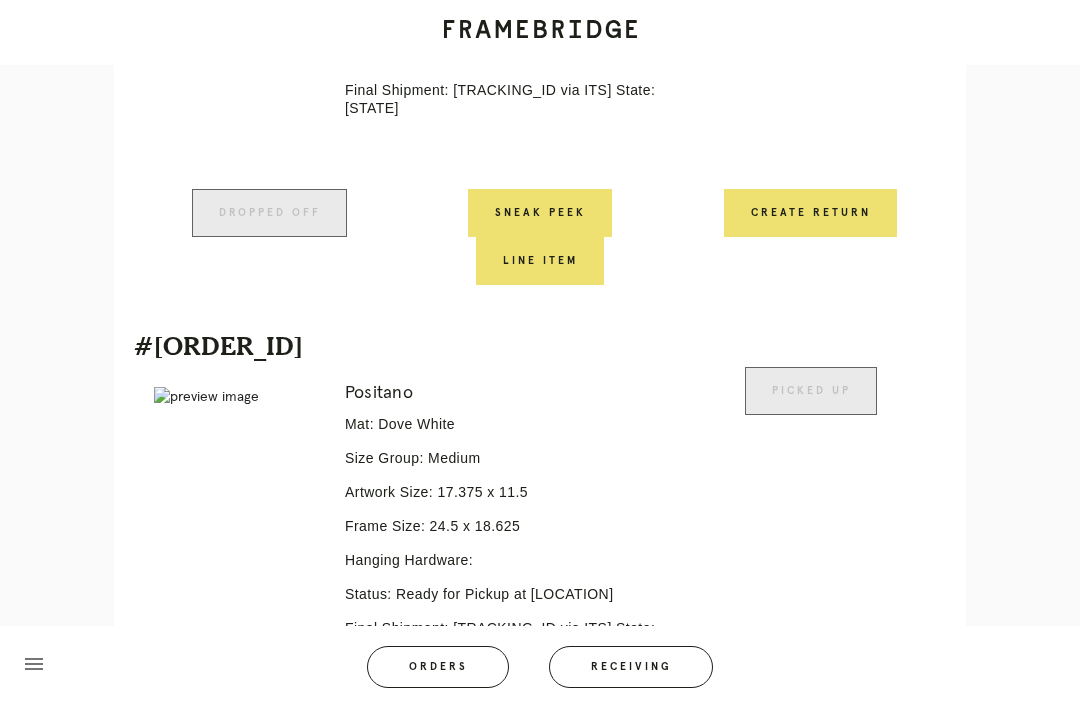 scroll, scrollTop: 1566, scrollLeft: 0, axis: vertical 